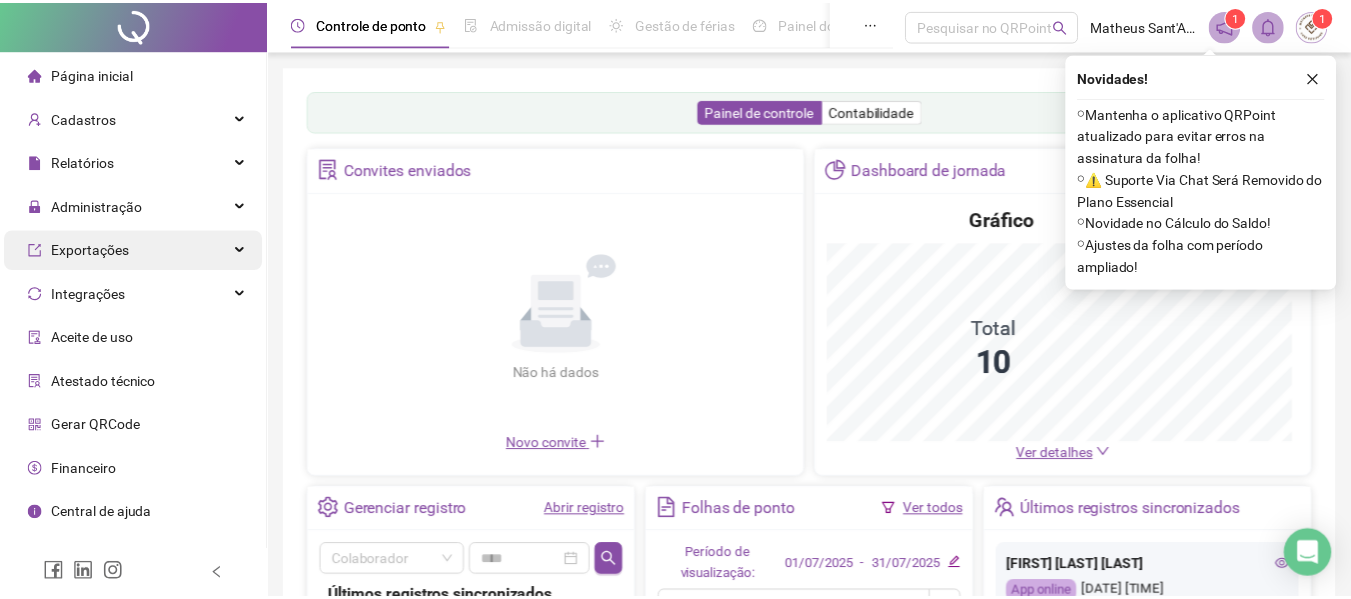 scroll, scrollTop: 0, scrollLeft: 0, axis: both 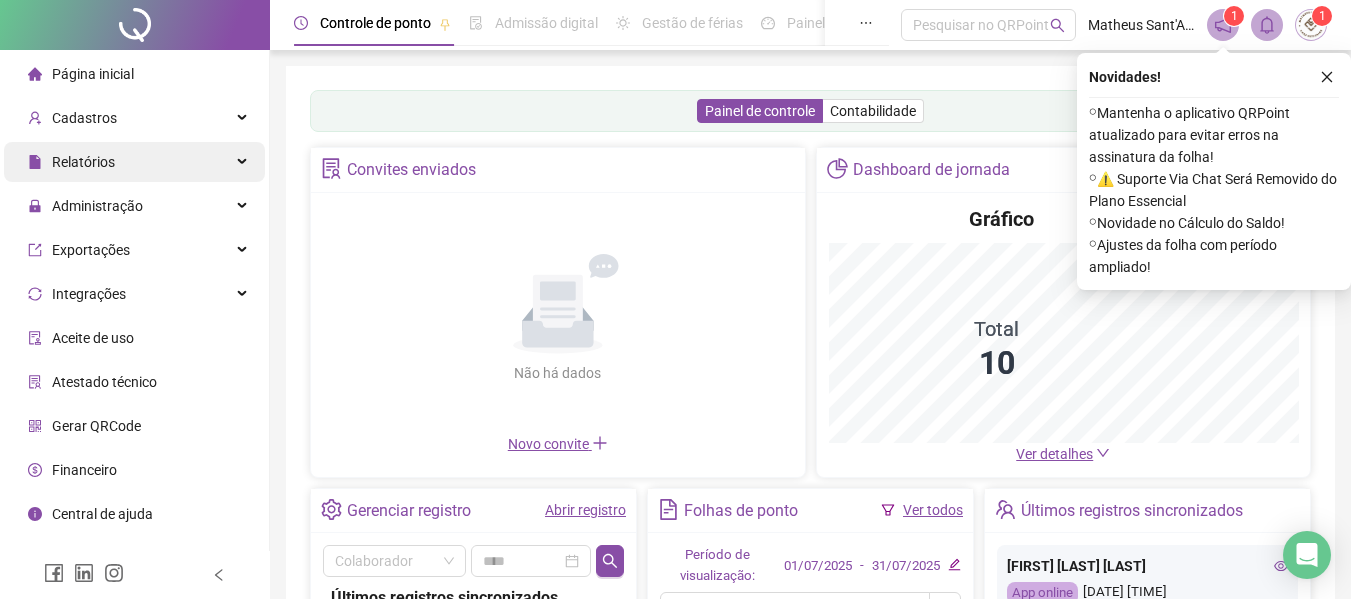 click on "Relatórios" at bounding box center [134, 162] 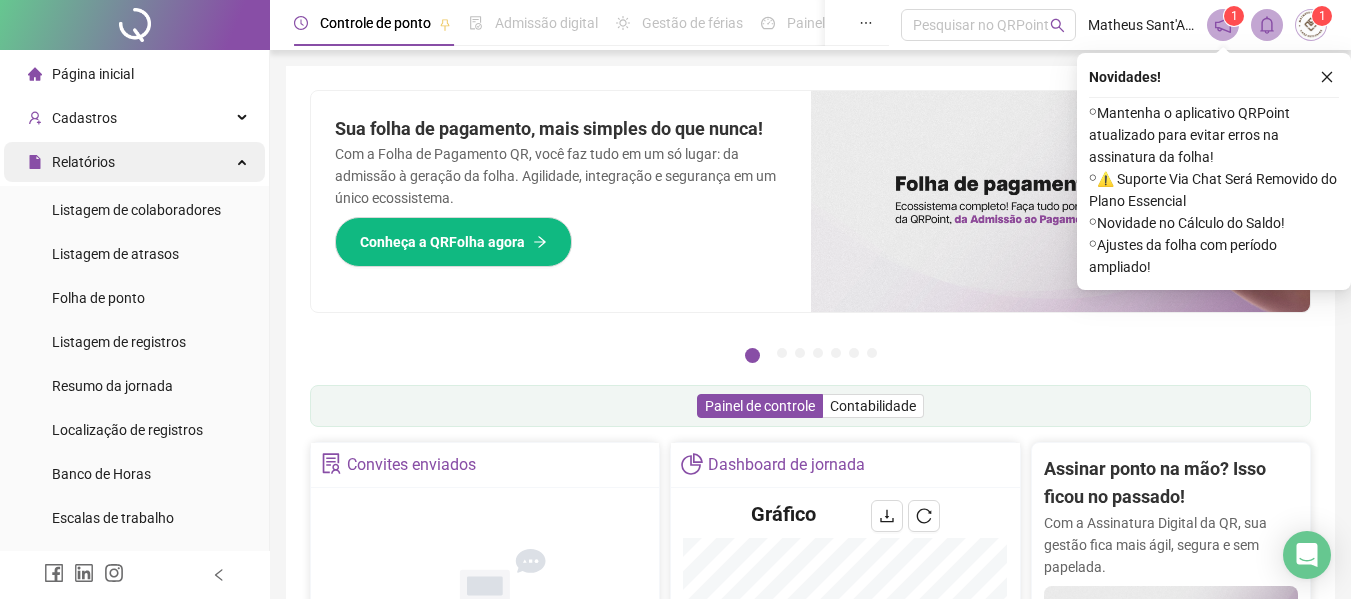 click on "Relatórios" at bounding box center (134, 162) 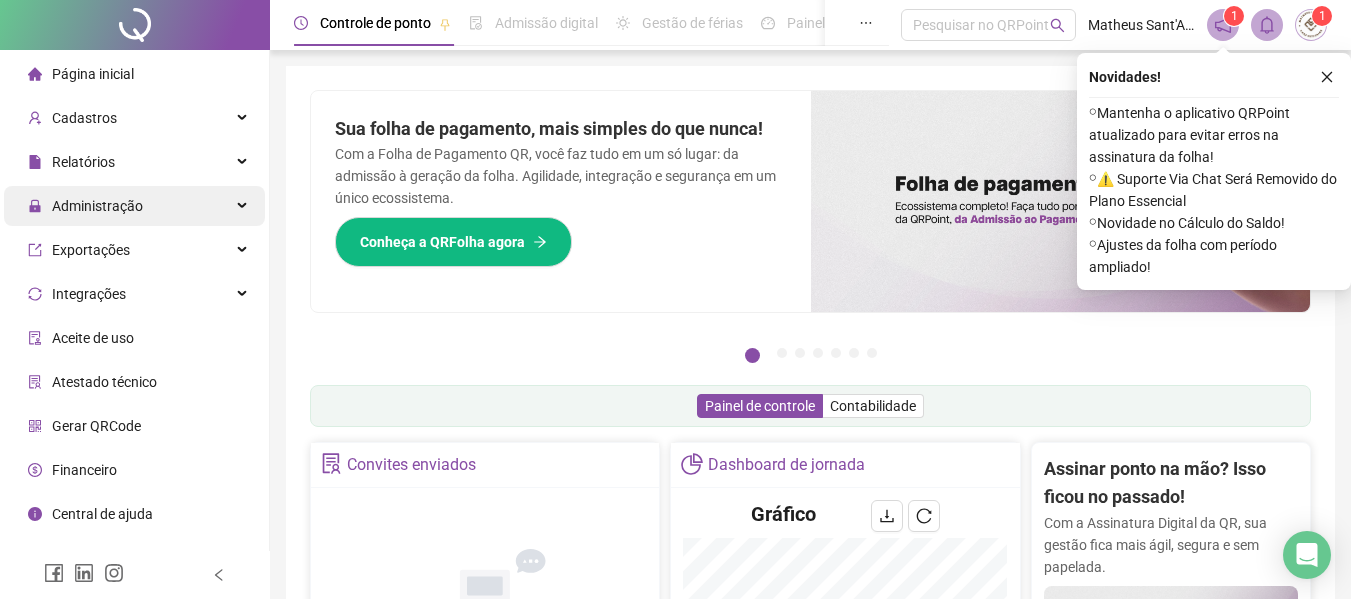 click on "Administração" at bounding box center [134, 206] 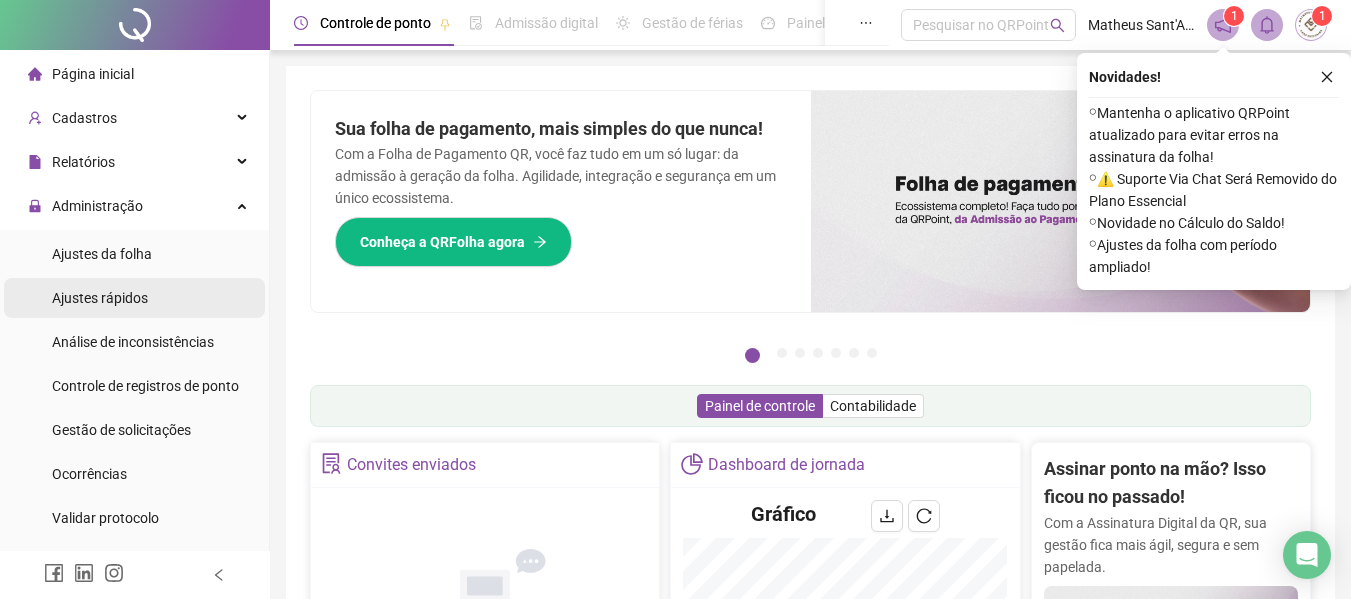 click on "Ajustes rápidos" at bounding box center (100, 298) 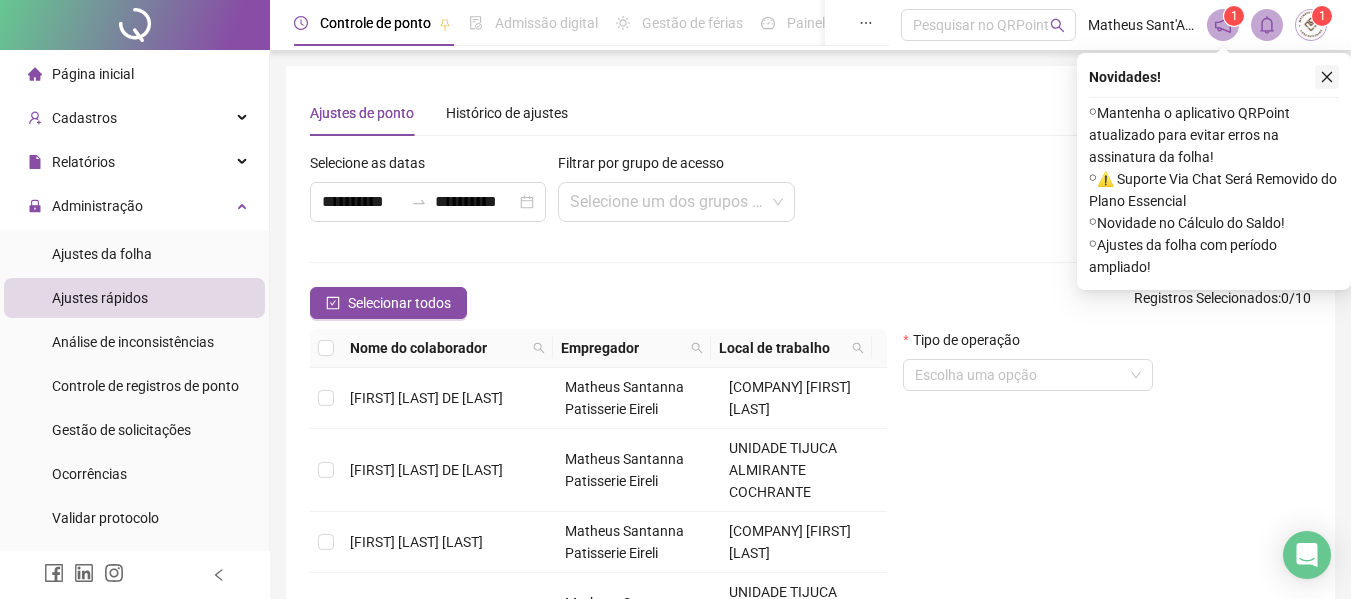 click 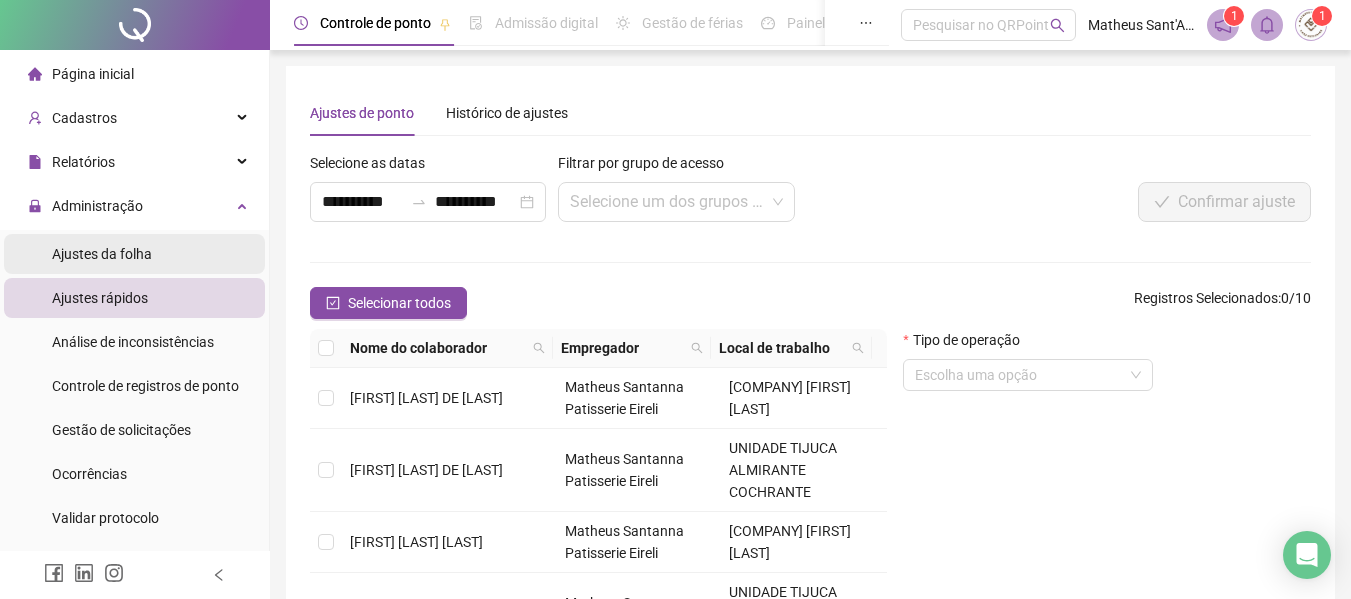 click on "Ajustes da folha" at bounding box center [134, 254] 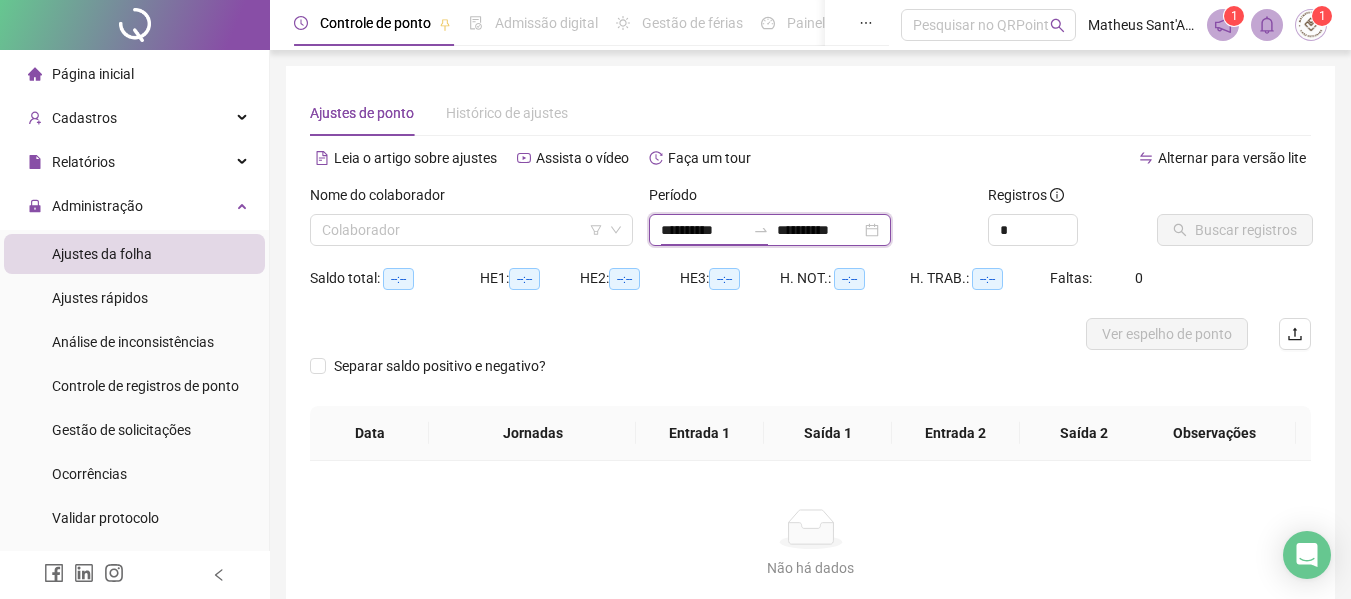 click on "**********" at bounding box center (703, 230) 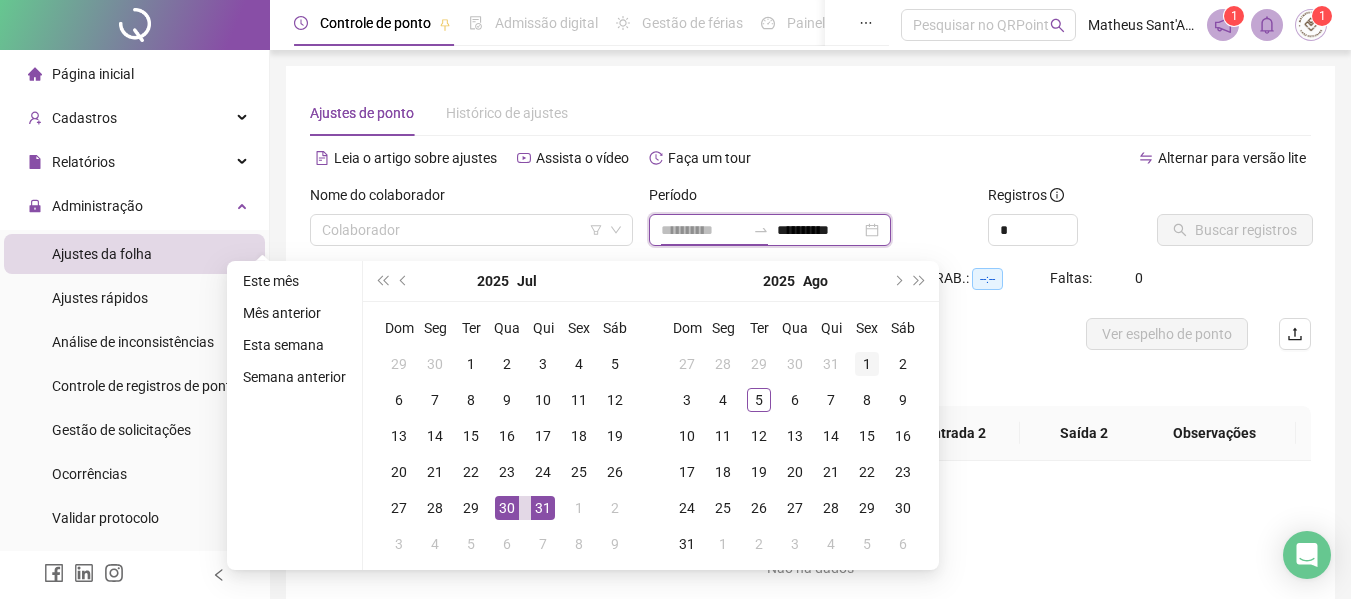 type on "**********" 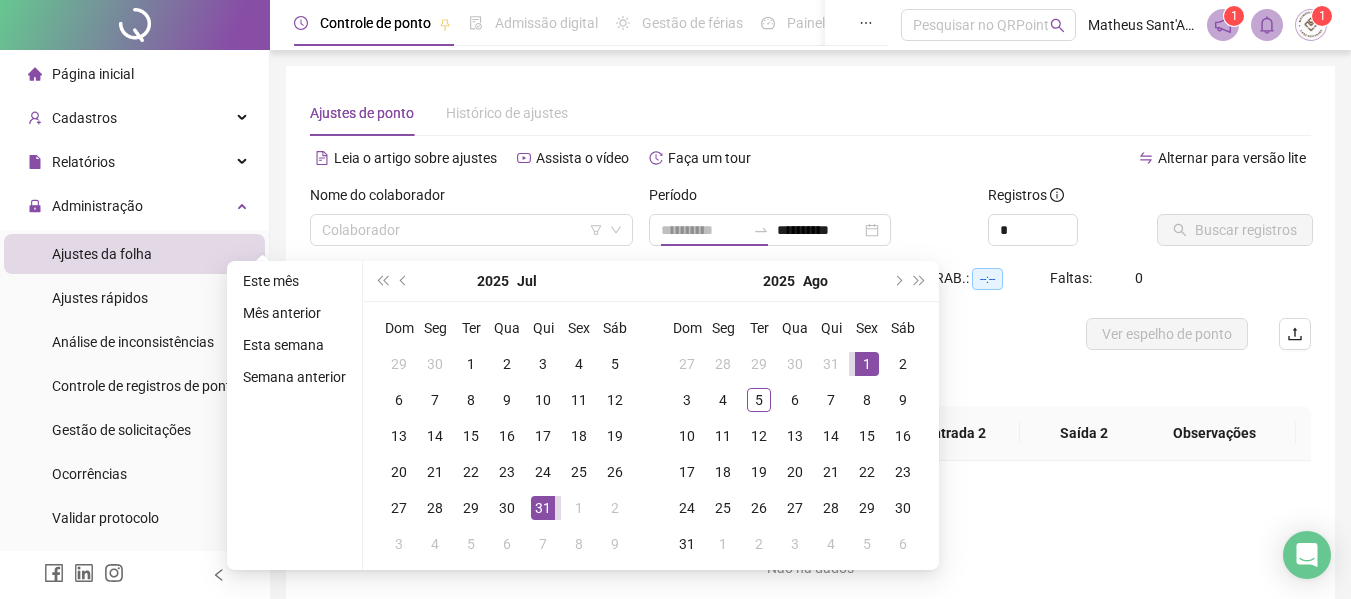 click on "1" at bounding box center (867, 364) 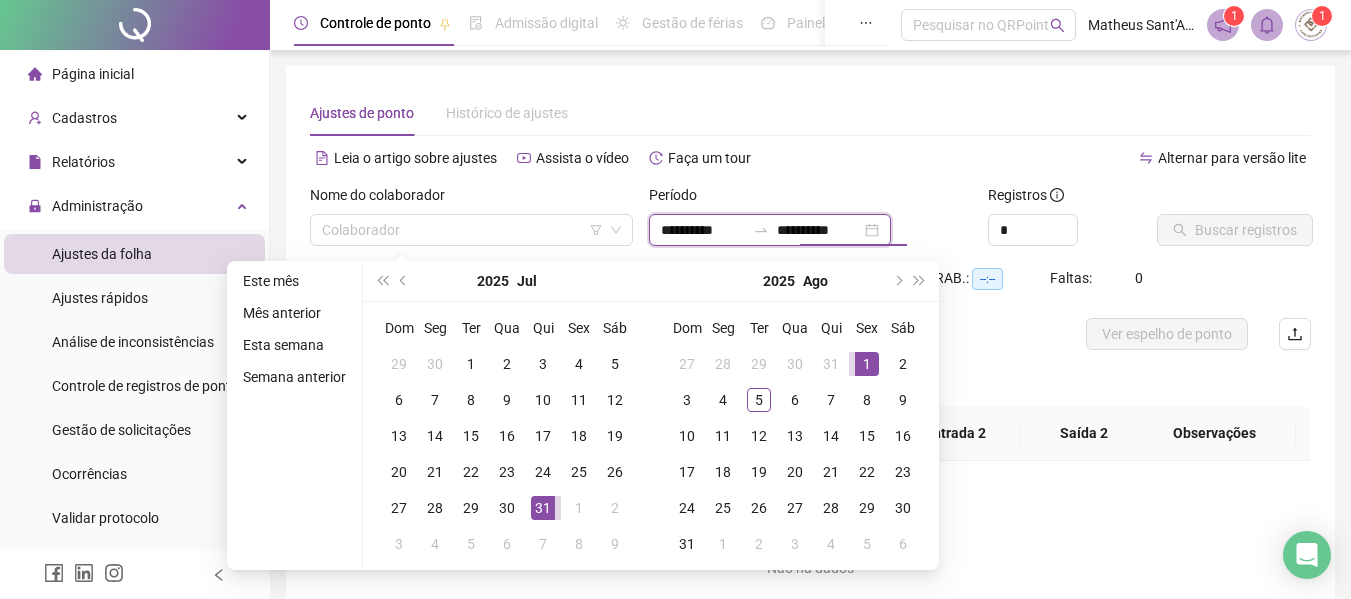 click on "**********" at bounding box center [819, 230] 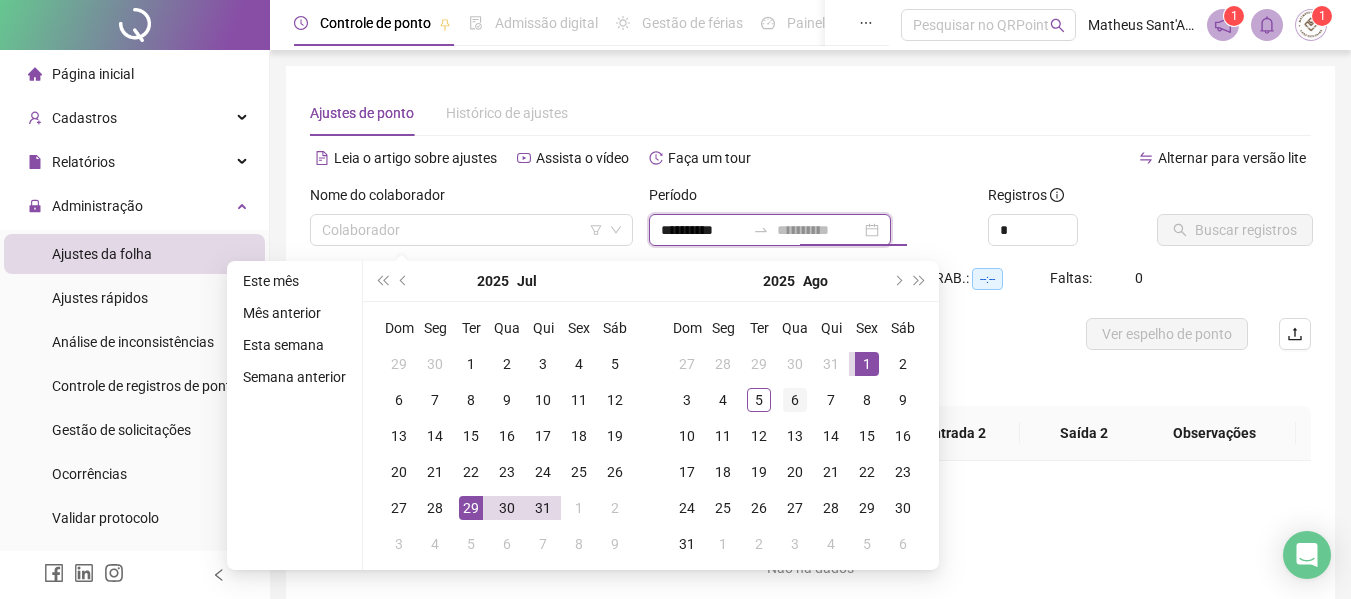 type on "**********" 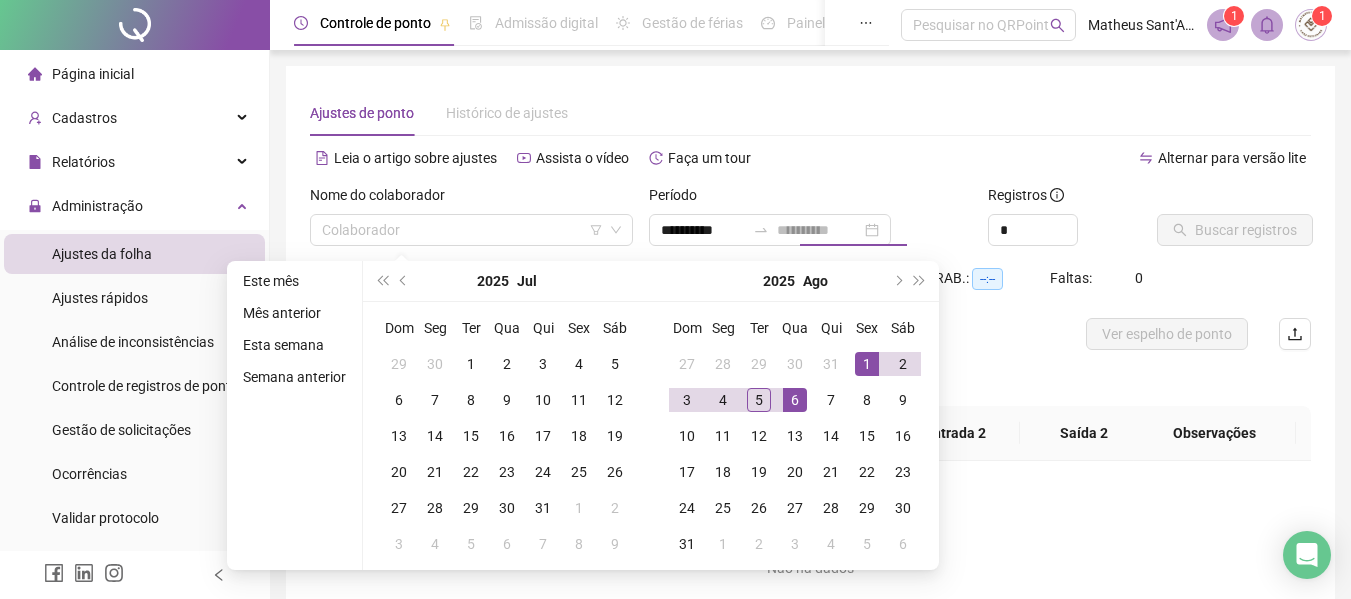 click on "6" at bounding box center (795, 400) 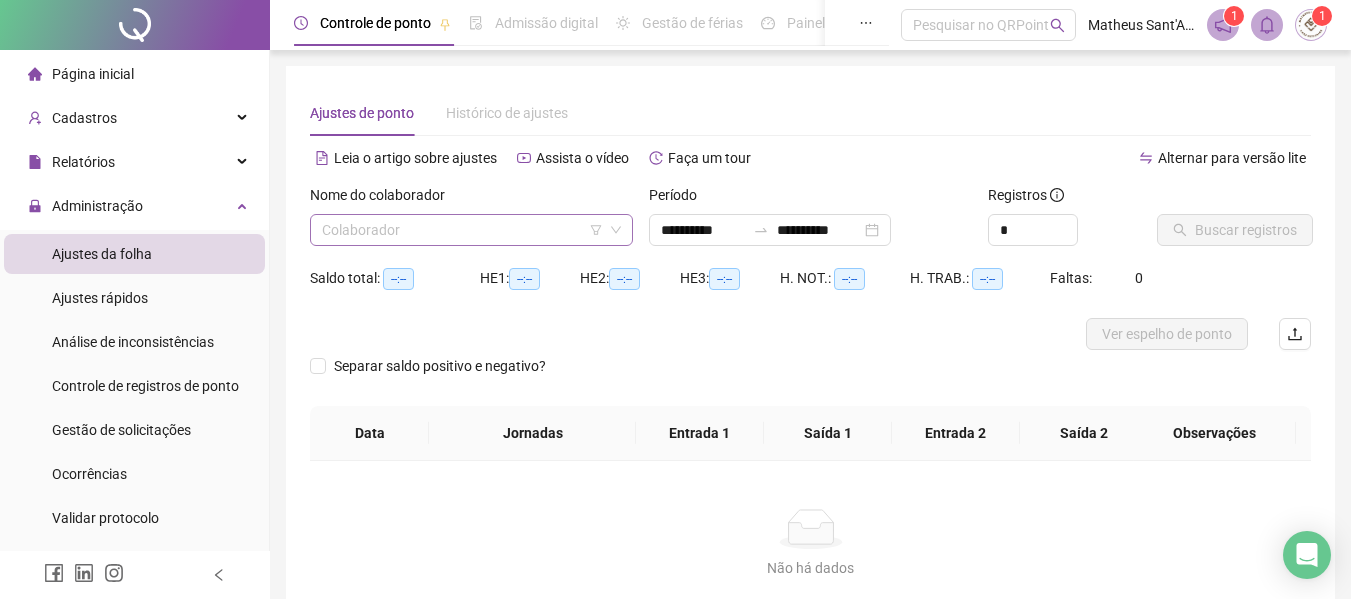 click at bounding box center (462, 230) 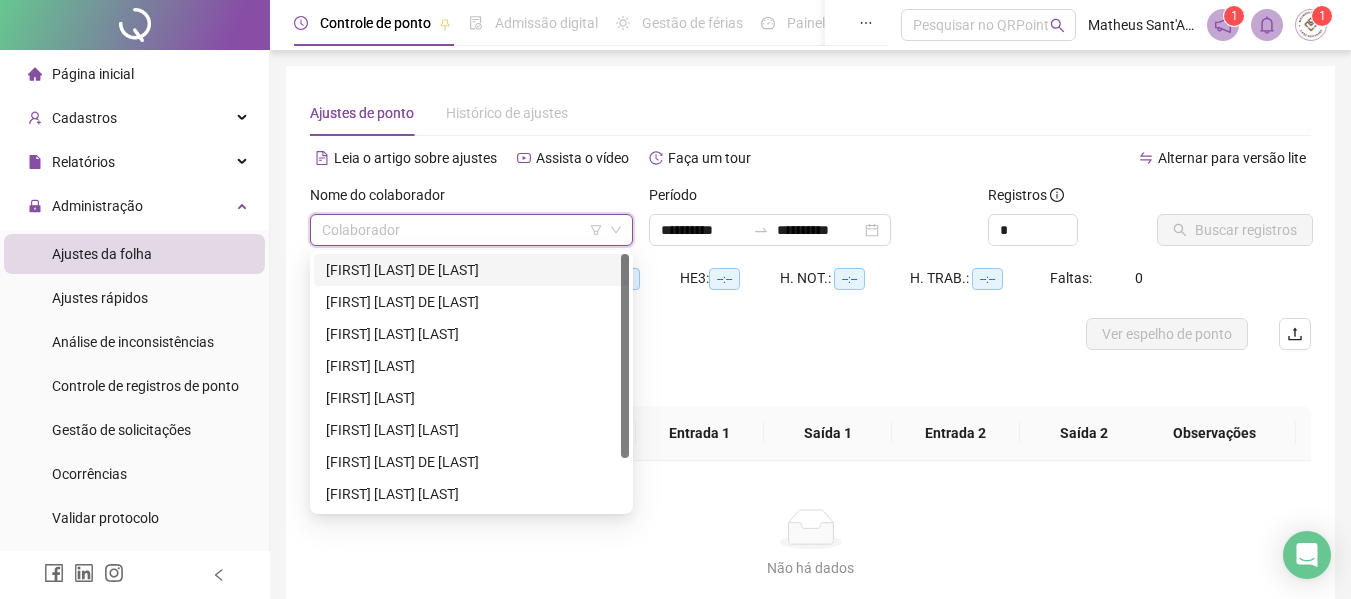 click on "[FIRST] [LAST] DE [LAST]" at bounding box center (471, 270) 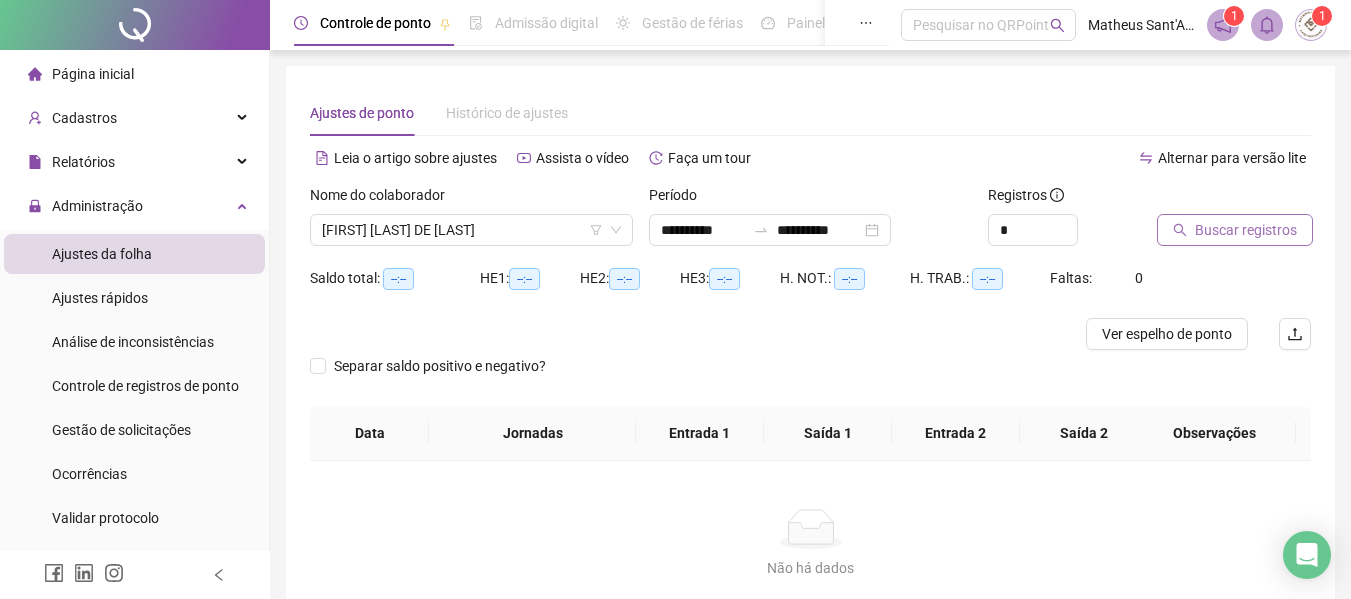 click on "Buscar registros" at bounding box center (1235, 230) 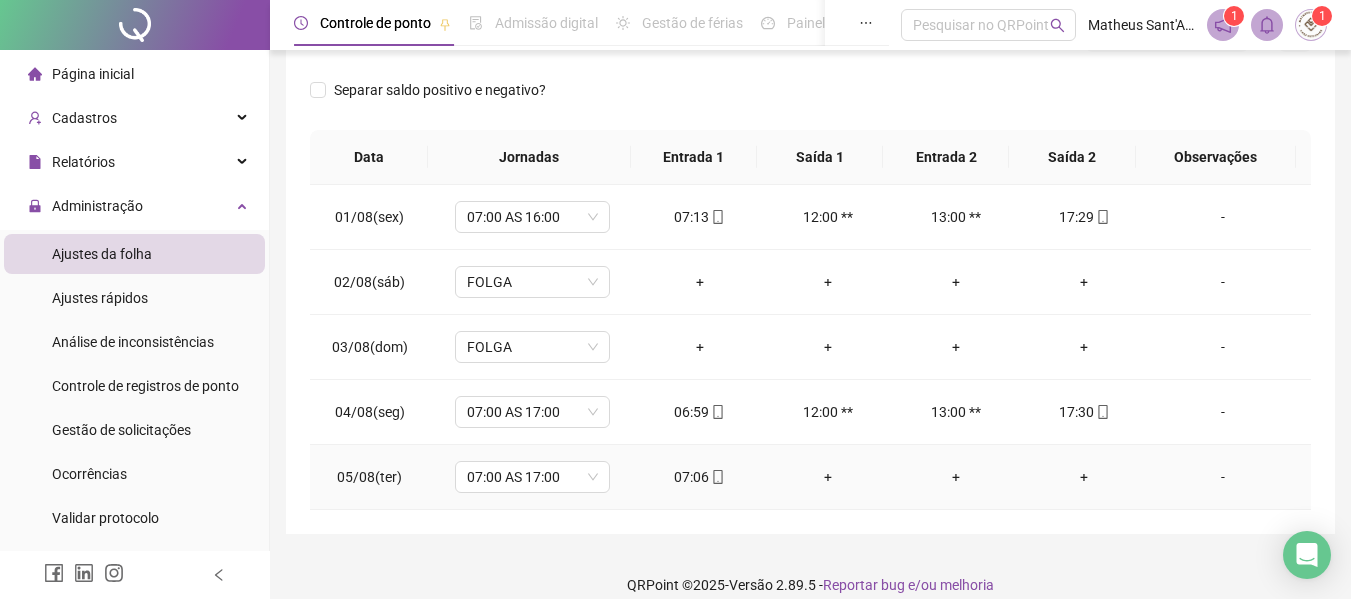 scroll, scrollTop: 0, scrollLeft: 0, axis: both 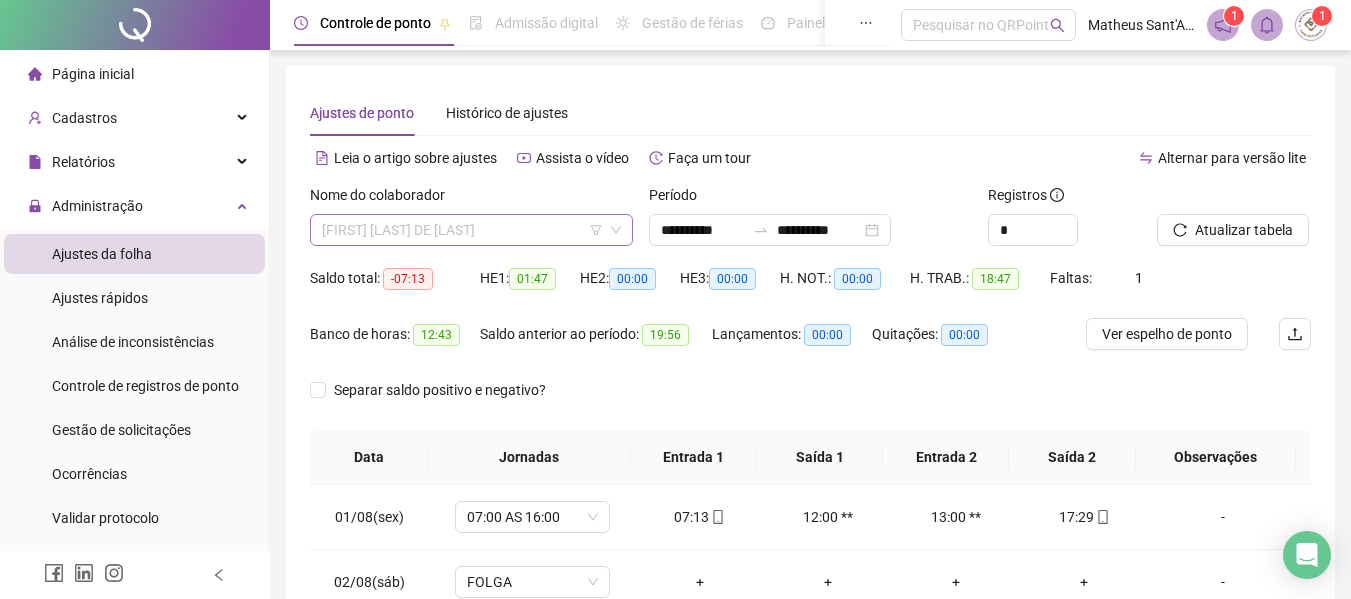 click on "[FIRST] [LAST] DE [LAST]" at bounding box center [471, 230] 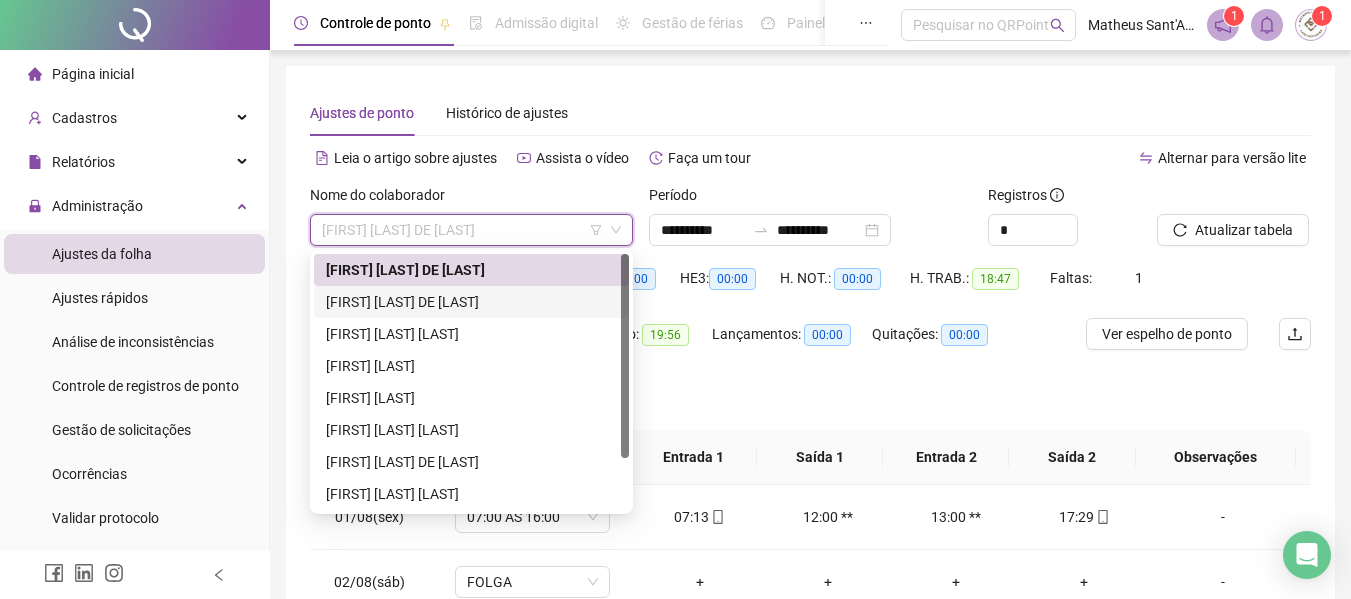 click on "[FIRST] [LAST] DE [LAST]" at bounding box center [471, 302] 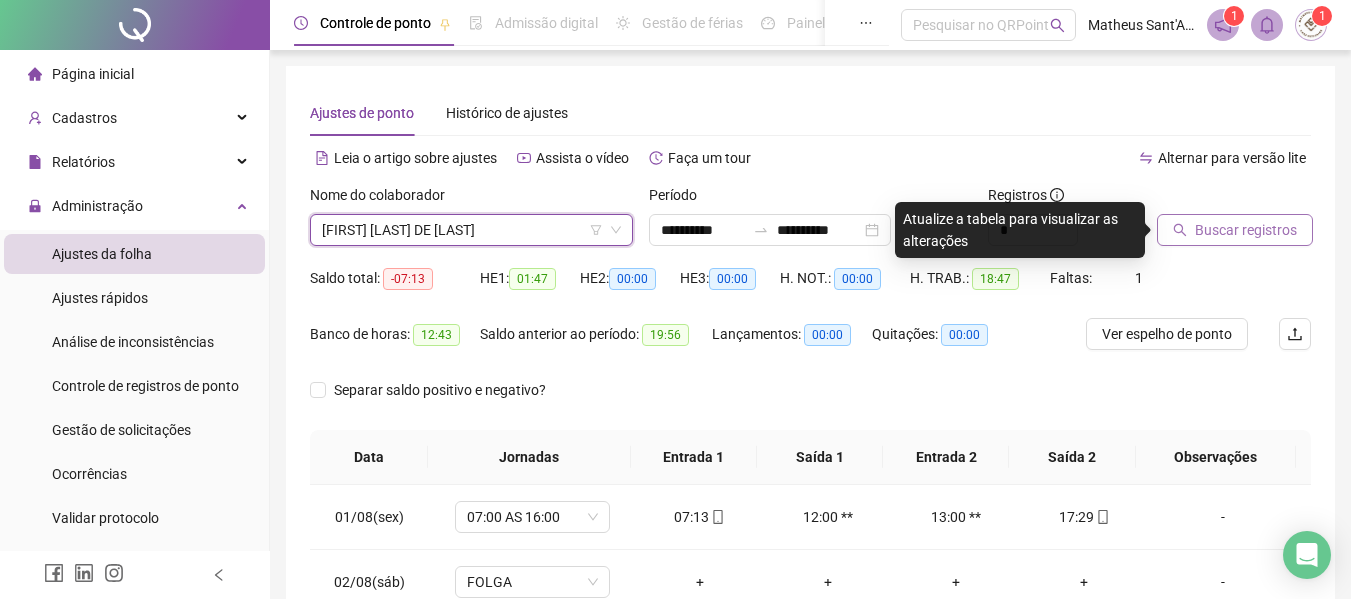 click on "Buscar registros" at bounding box center (1246, 230) 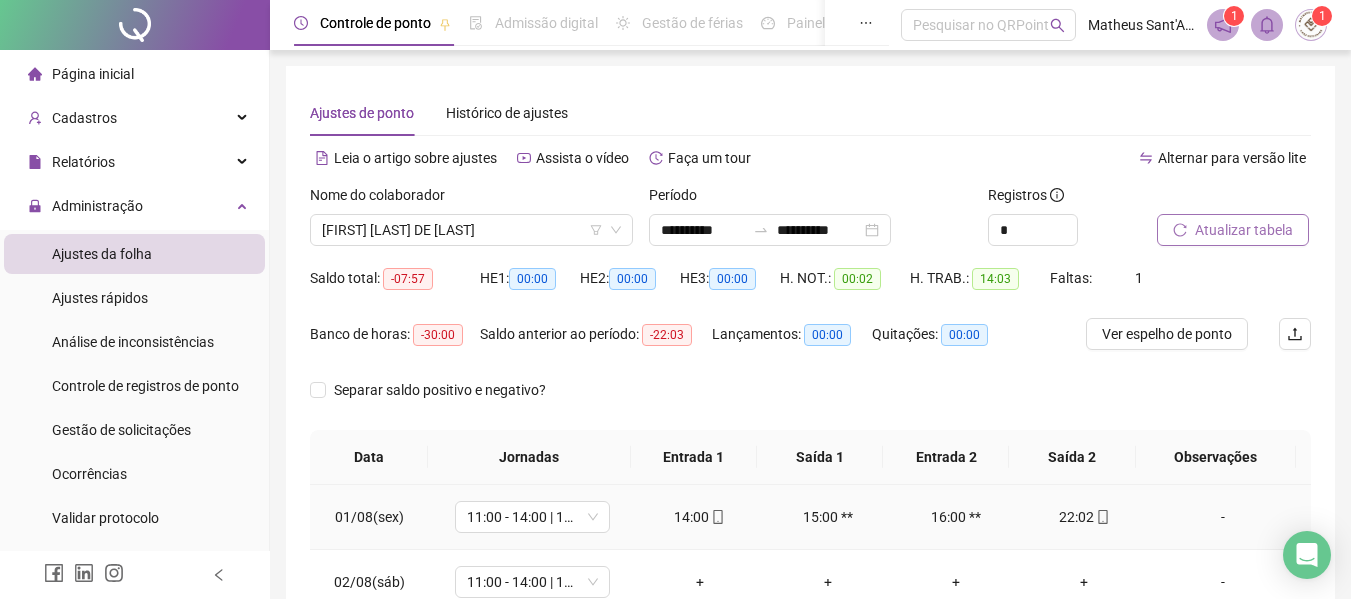 scroll, scrollTop: 200, scrollLeft: 0, axis: vertical 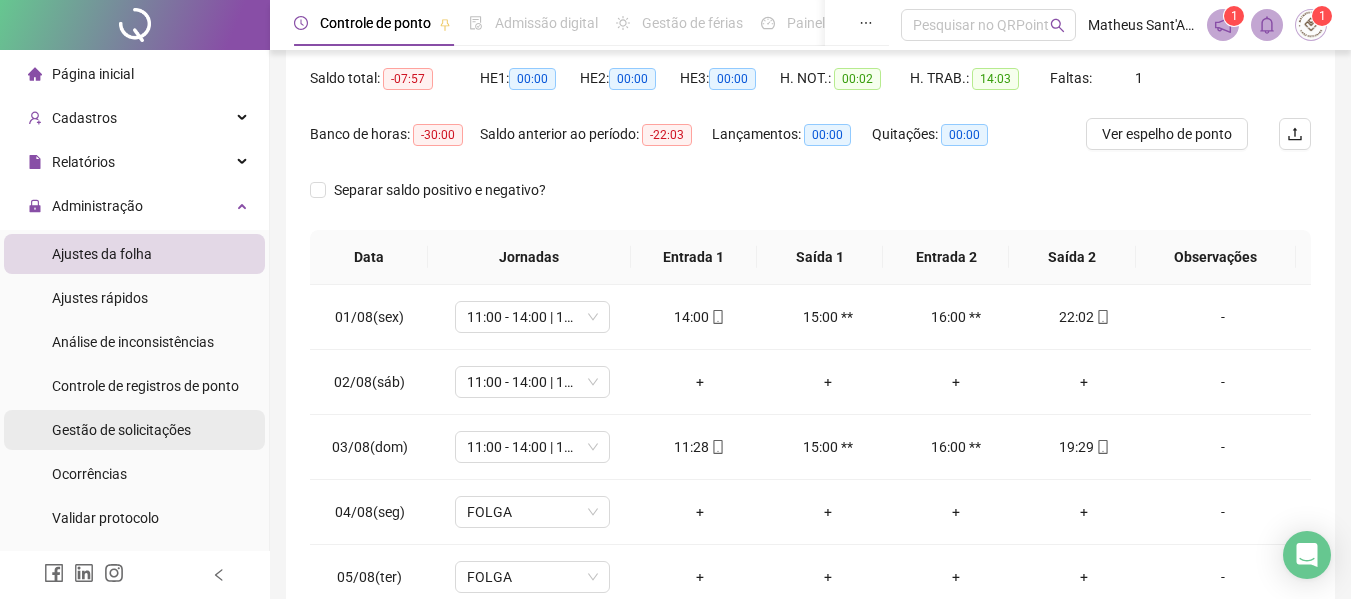 click on "Gestão de solicitações" at bounding box center (121, 430) 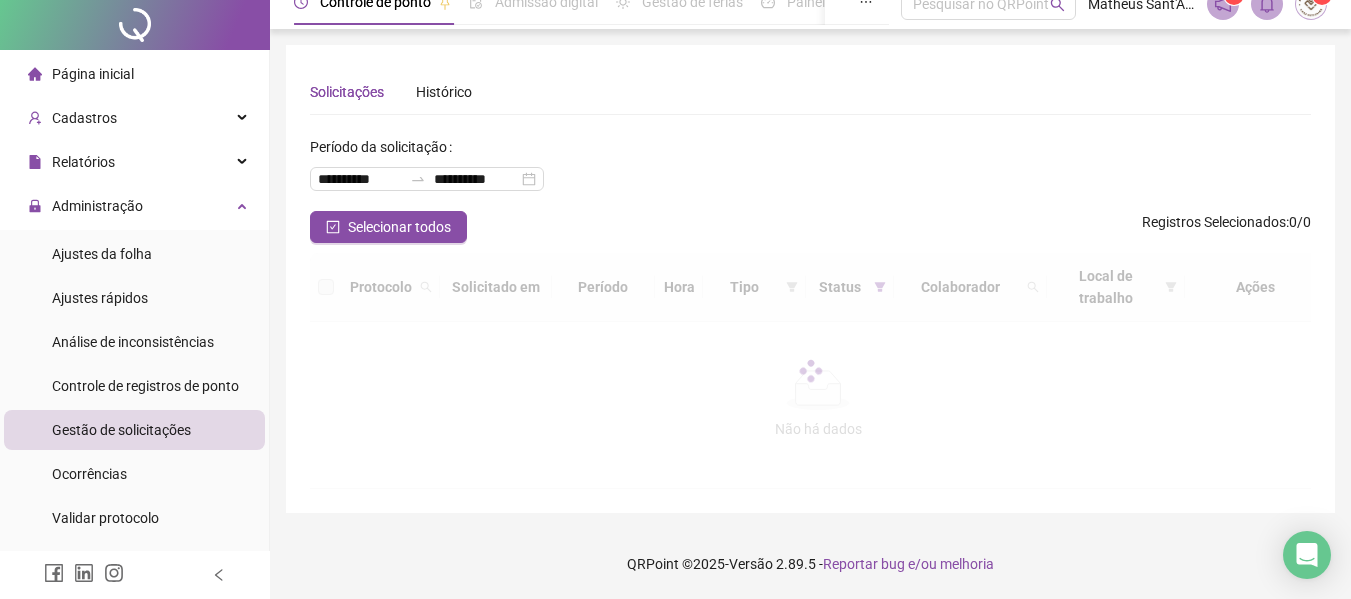 scroll, scrollTop: 0, scrollLeft: 0, axis: both 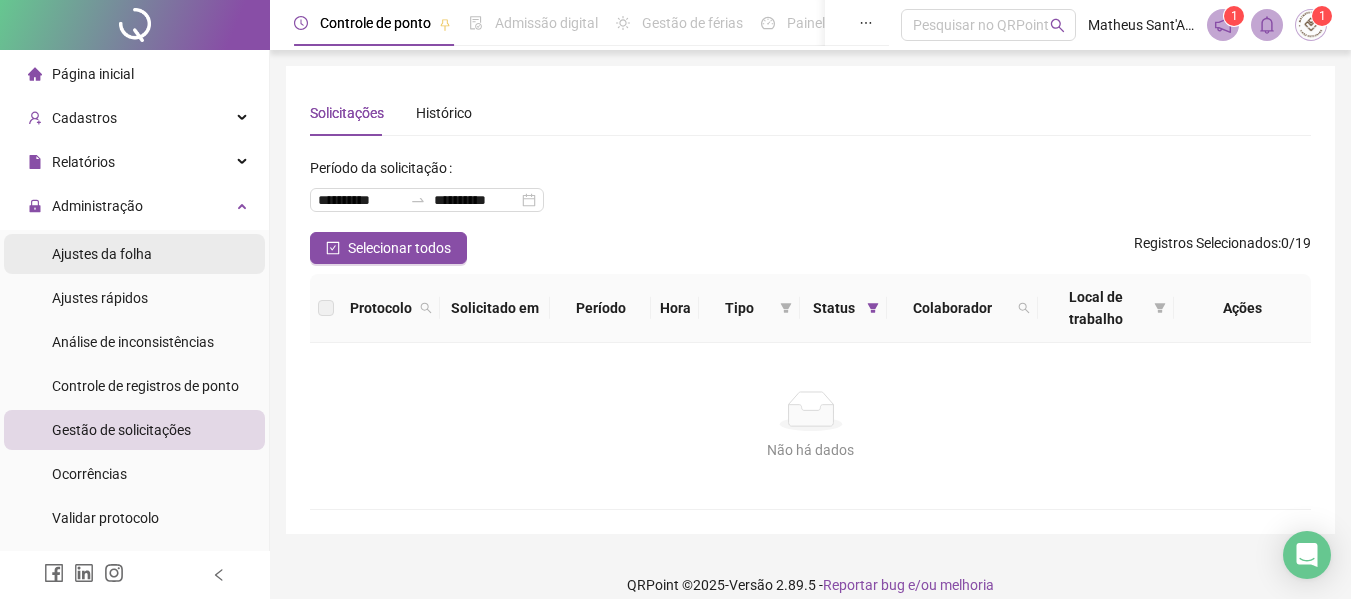 click on "Ajustes da folha" at bounding box center [102, 254] 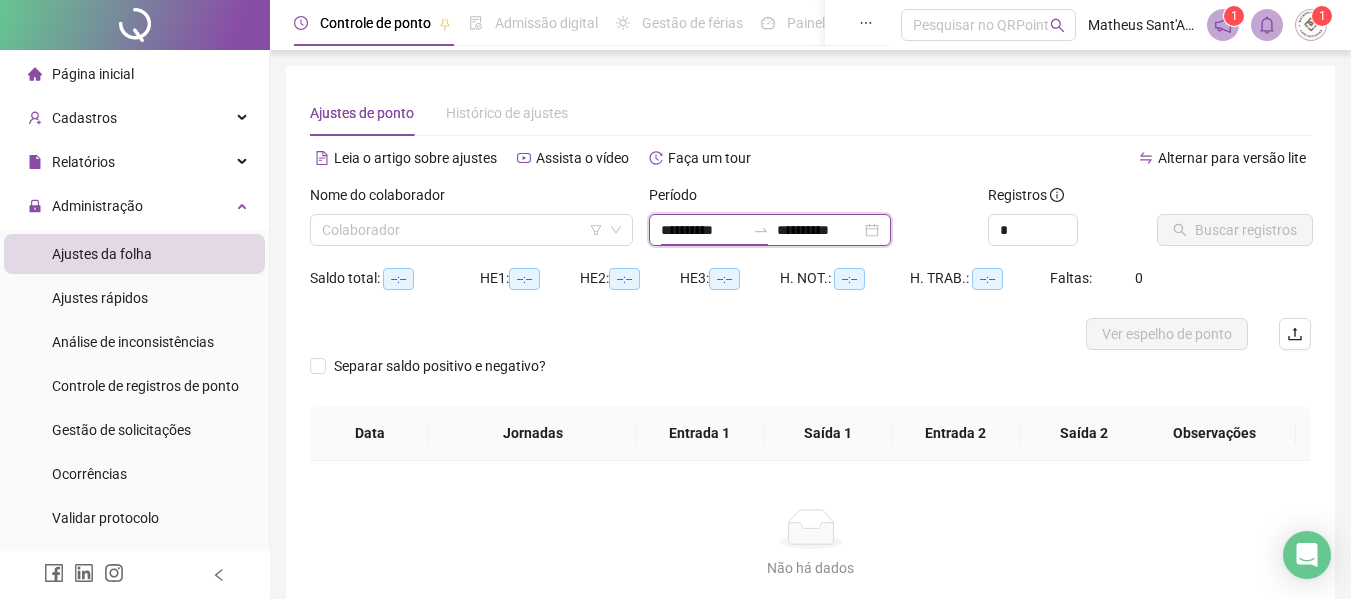 click on "**********" at bounding box center [703, 230] 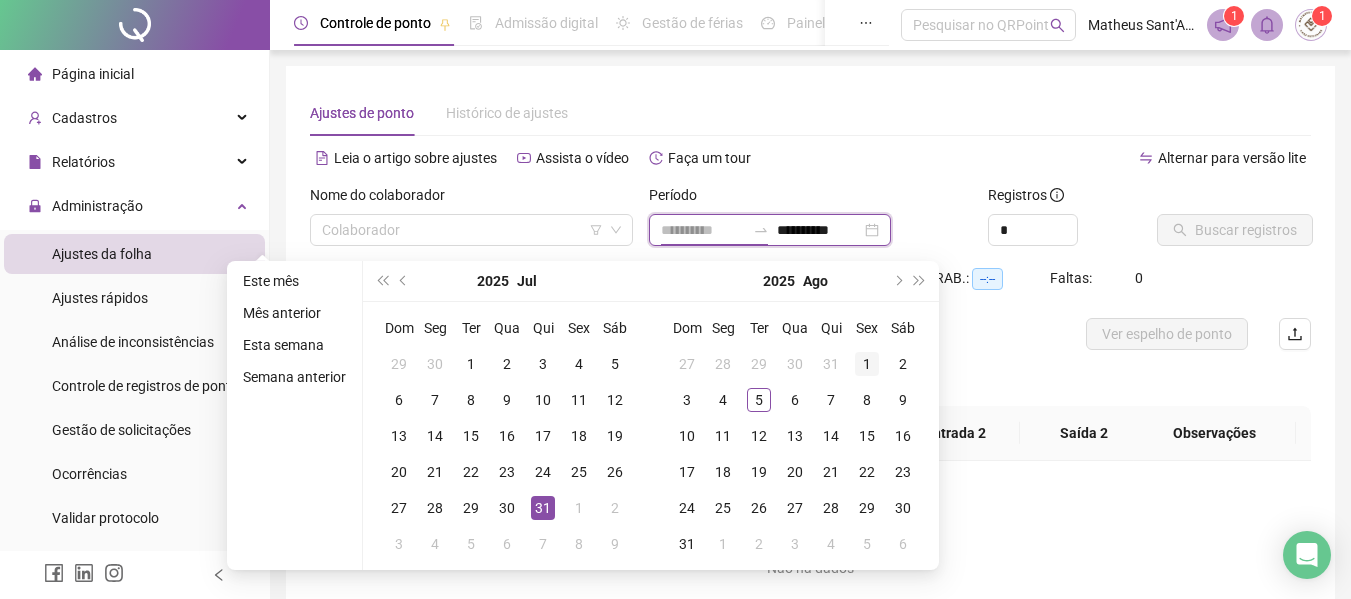 type on "**********" 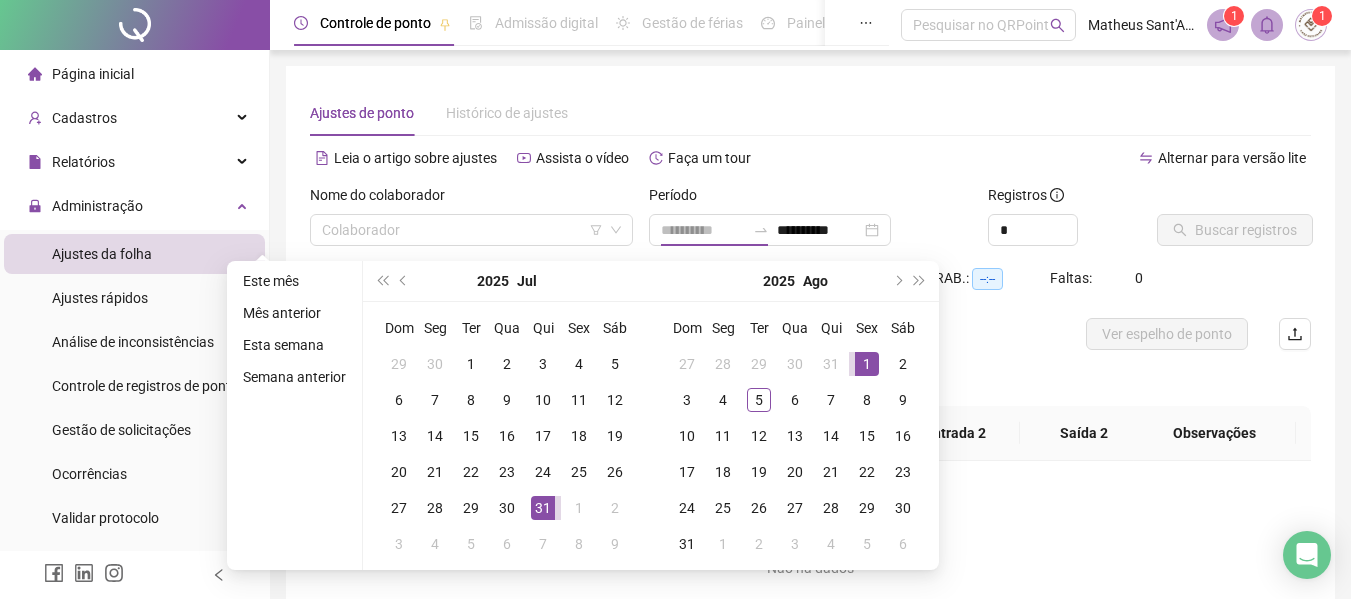 click on "1" at bounding box center [867, 364] 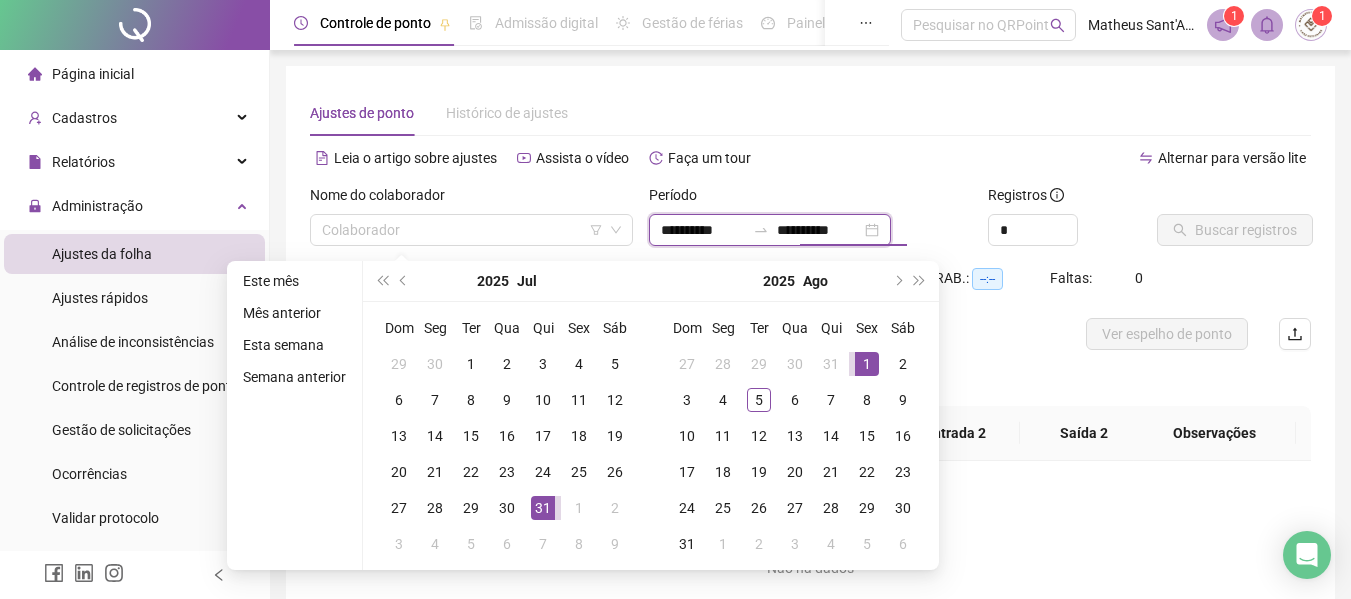 click on "**********" at bounding box center (819, 230) 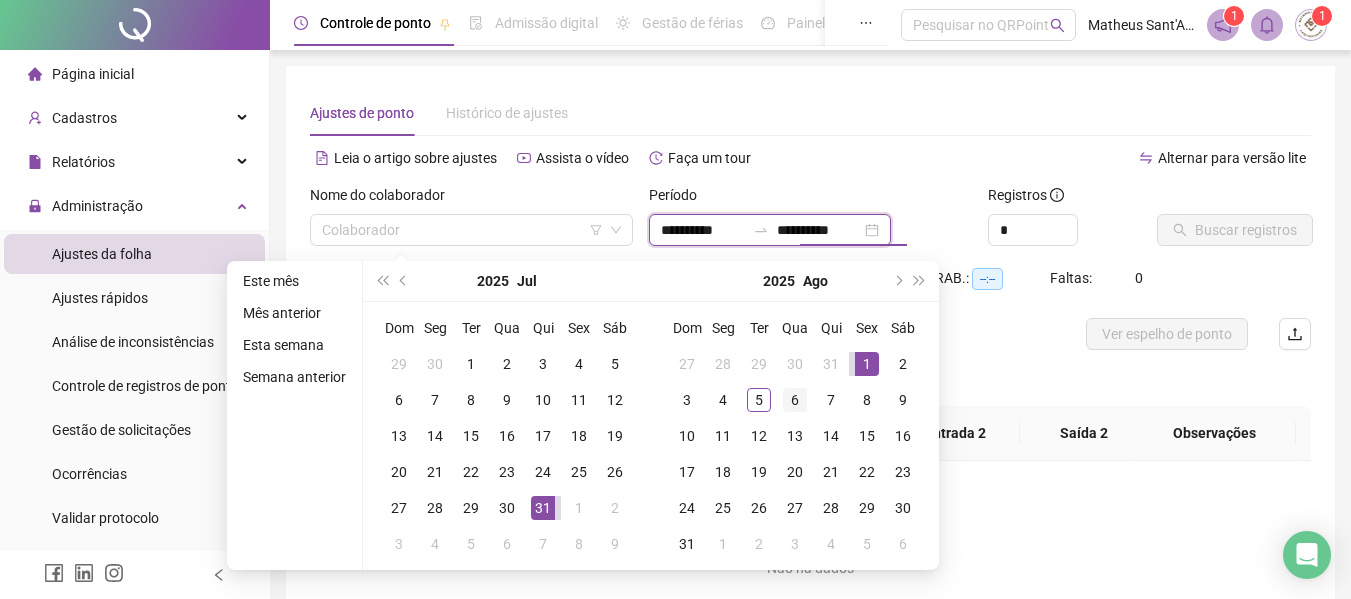 type on "**********" 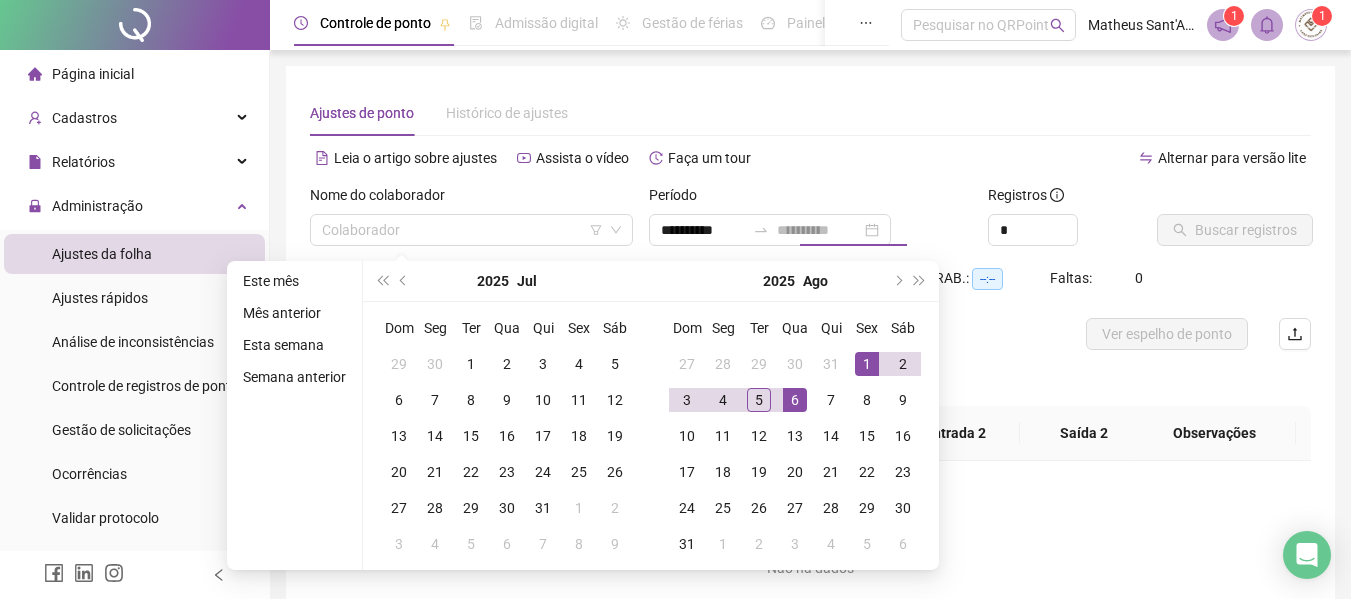 click on "6" at bounding box center [795, 400] 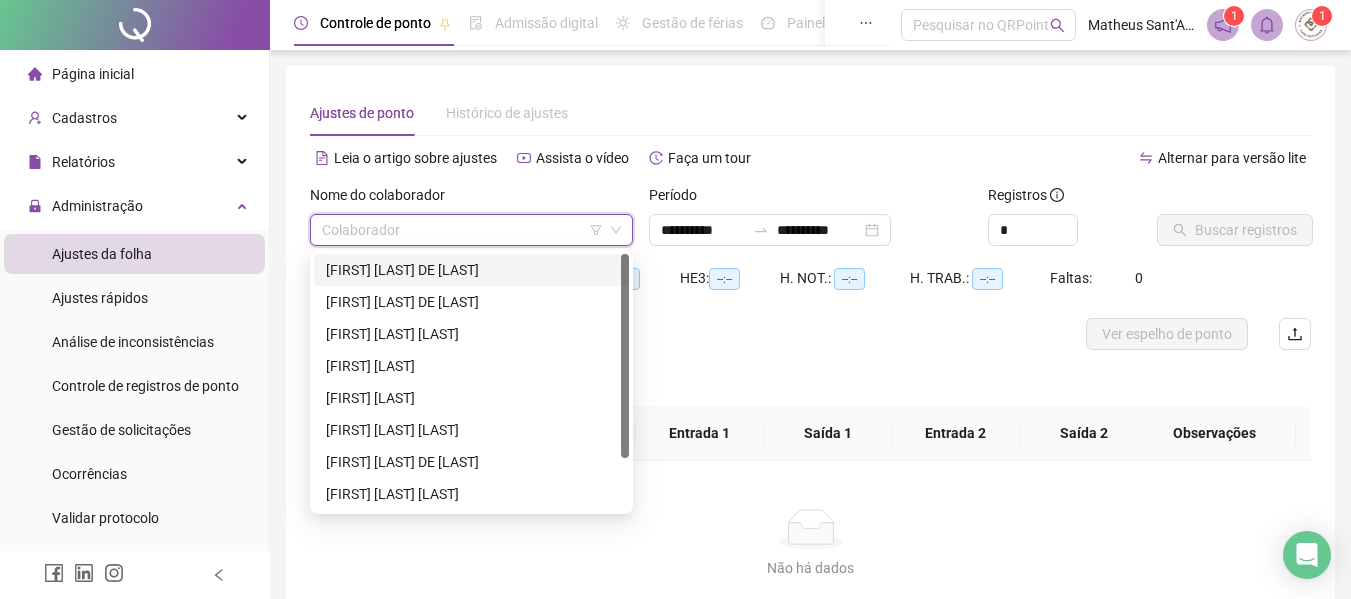 click at bounding box center [462, 230] 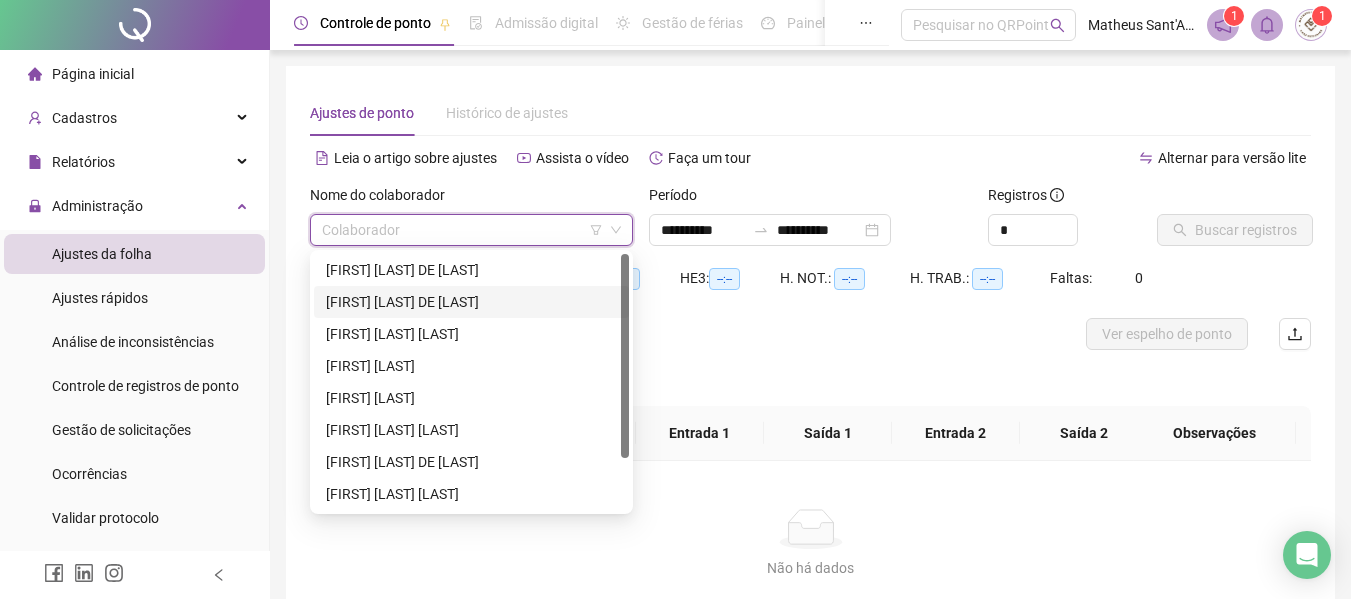click on "[FIRST] [LAST] DE [LAST]" at bounding box center (471, 302) 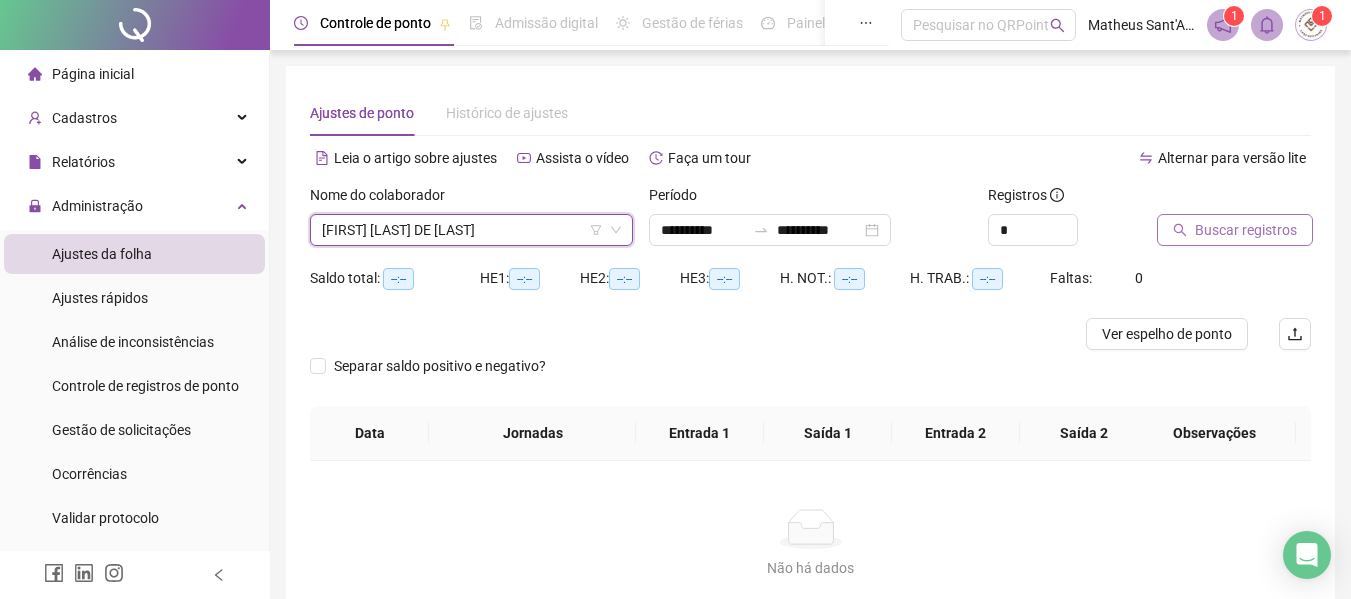 click on "Buscar registros" at bounding box center [1235, 230] 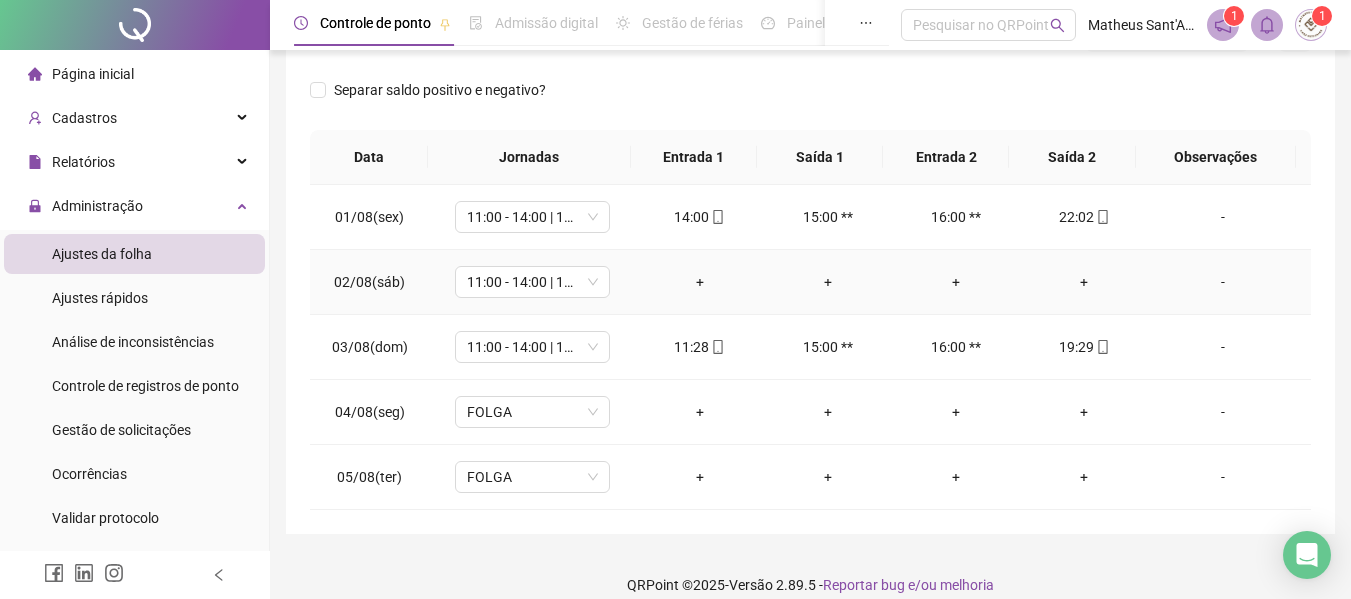 scroll, scrollTop: 321, scrollLeft: 0, axis: vertical 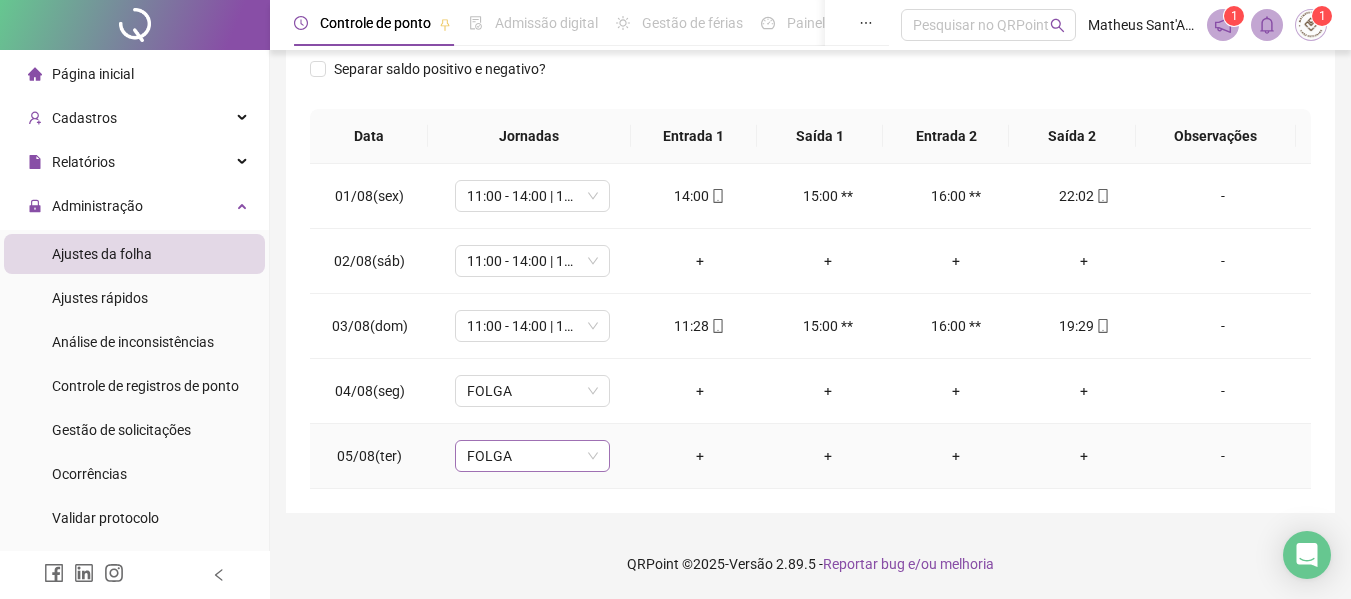 click on "FOLGA" at bounding box center (532, 456) 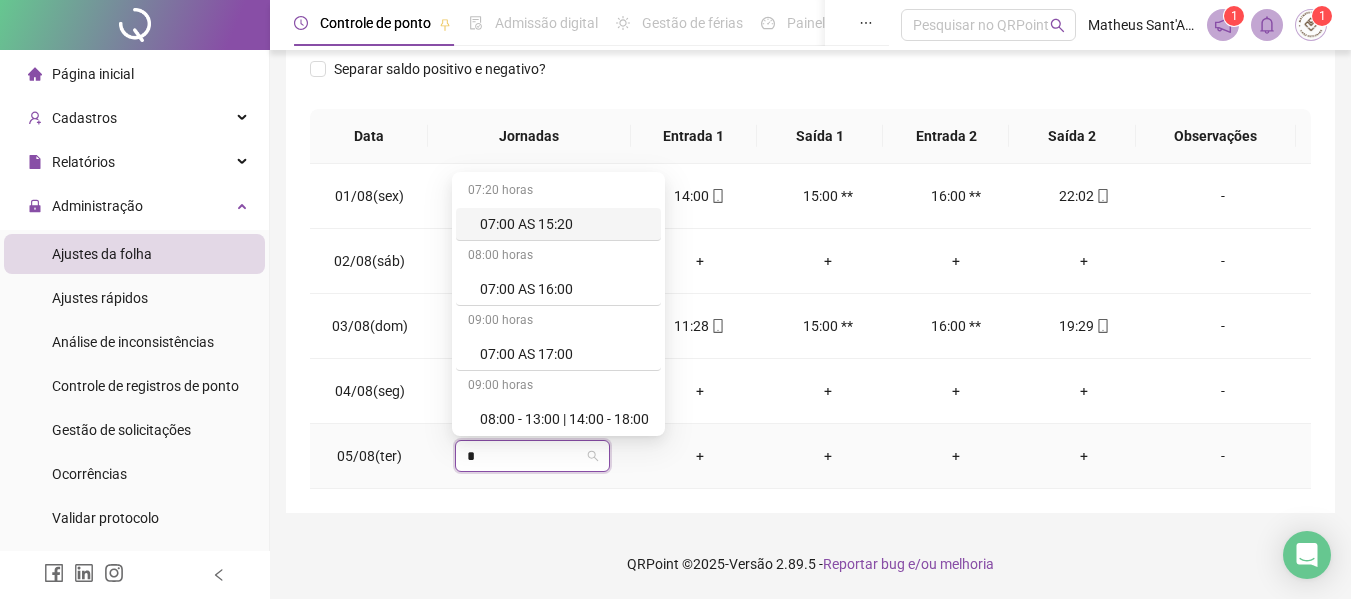 type on "**" 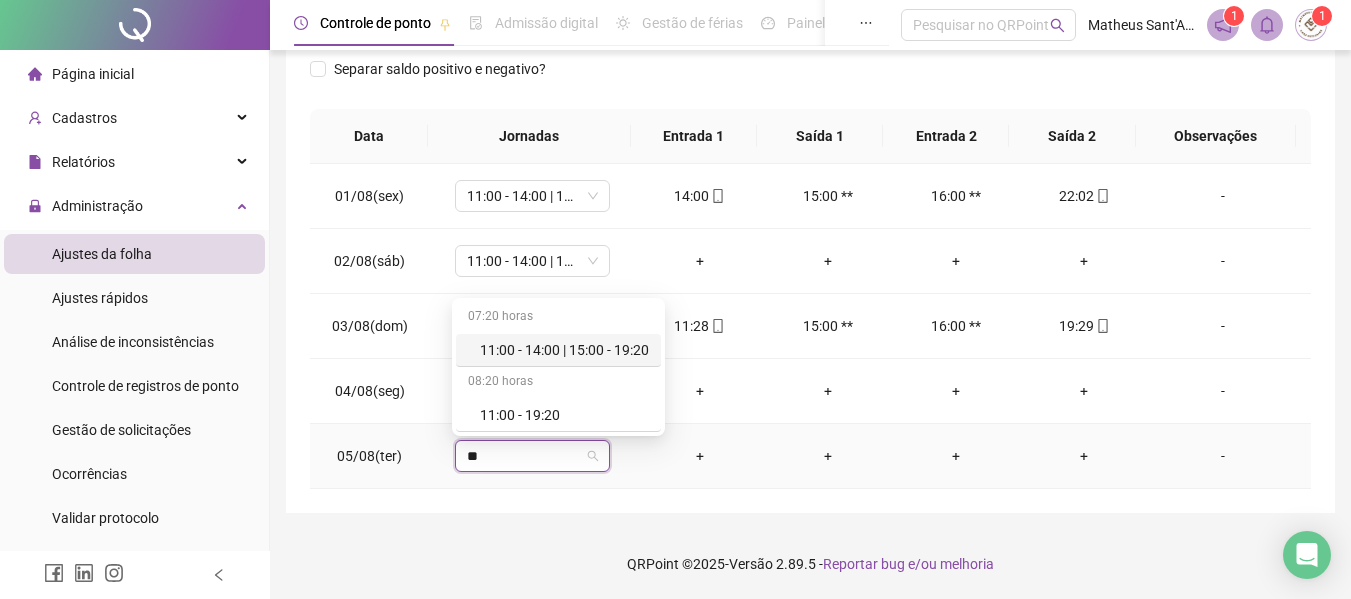 click on "11:00 - 14:00 | 15:00 - 19:20" at bounding box center (564, 350) 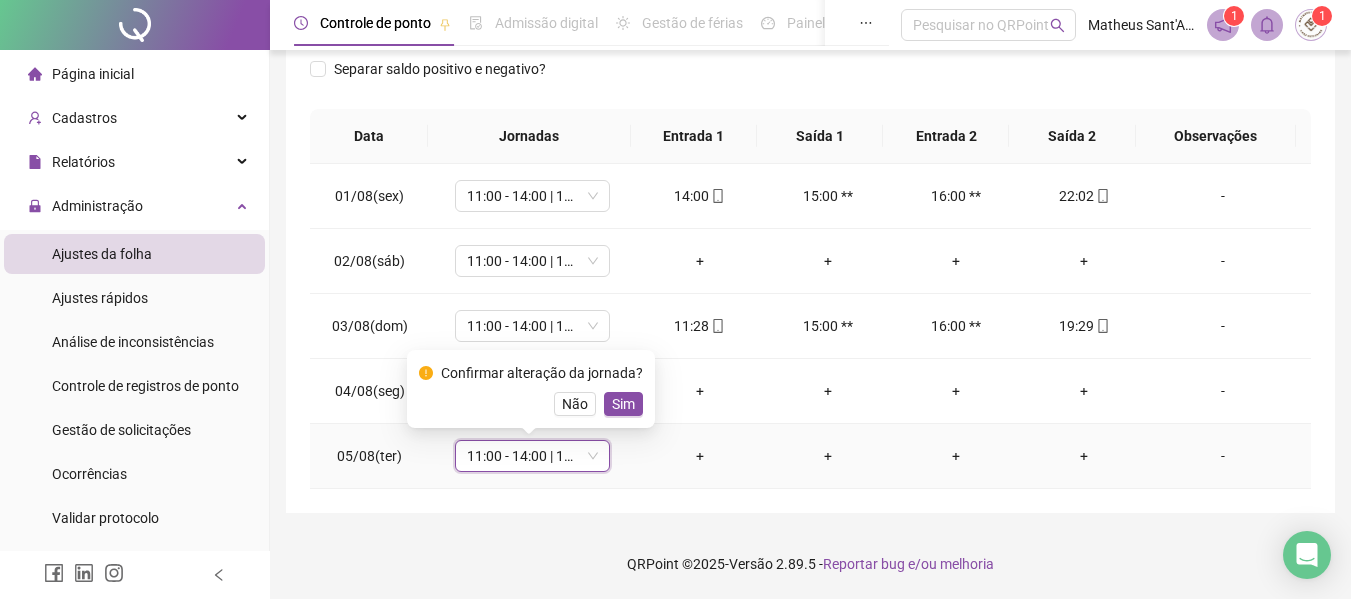 drag, startPoint x: 623, startPoint y: 406, endPoint x: 655, endPoint y: 406, distance: 32 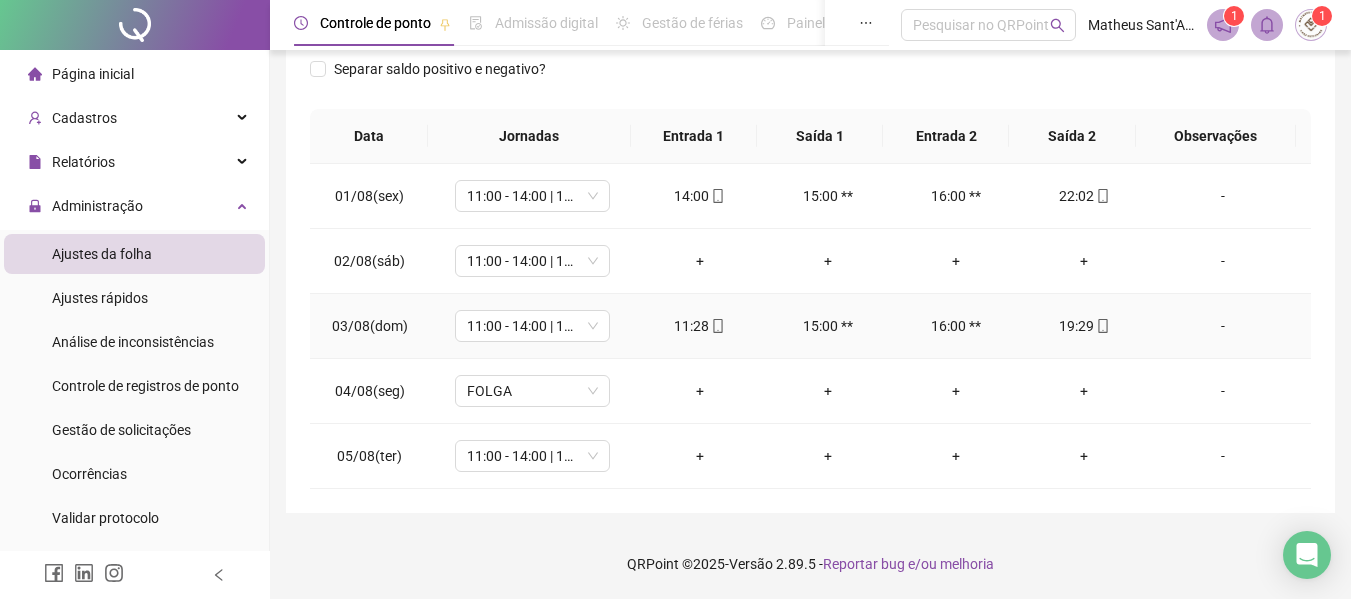 scroll, scrollTop: 0, scrollLeft: 0, axis: both 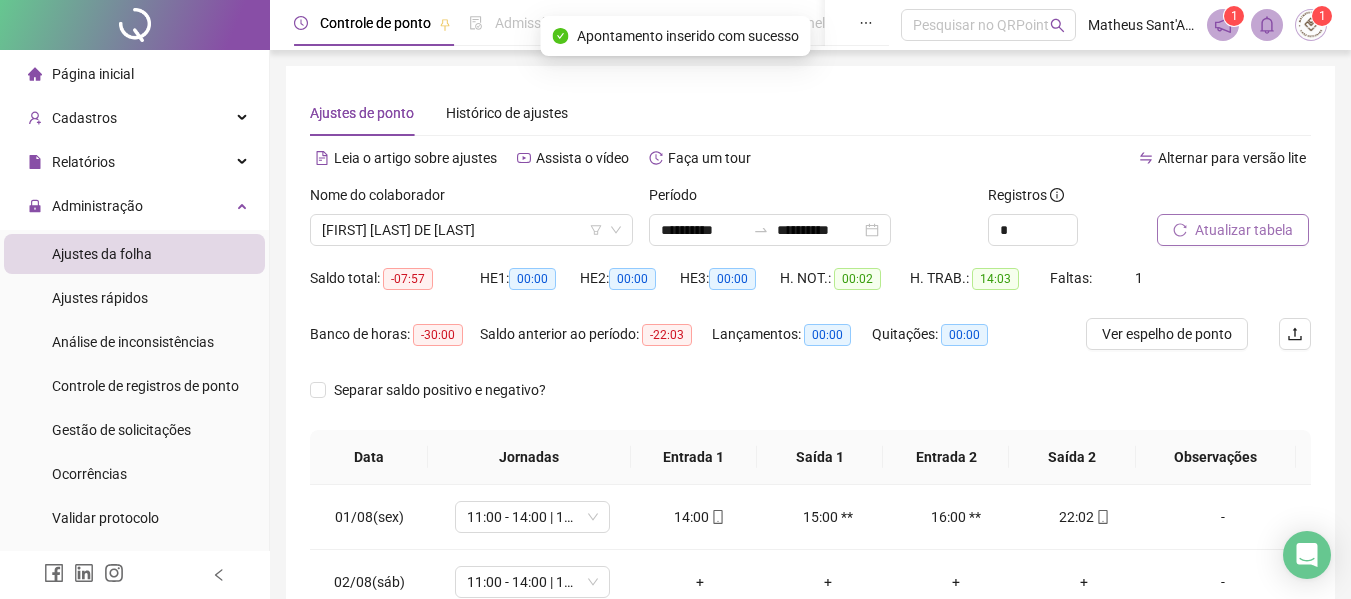 click on "Atualizar tabela" at bounding box center [1244, 230] 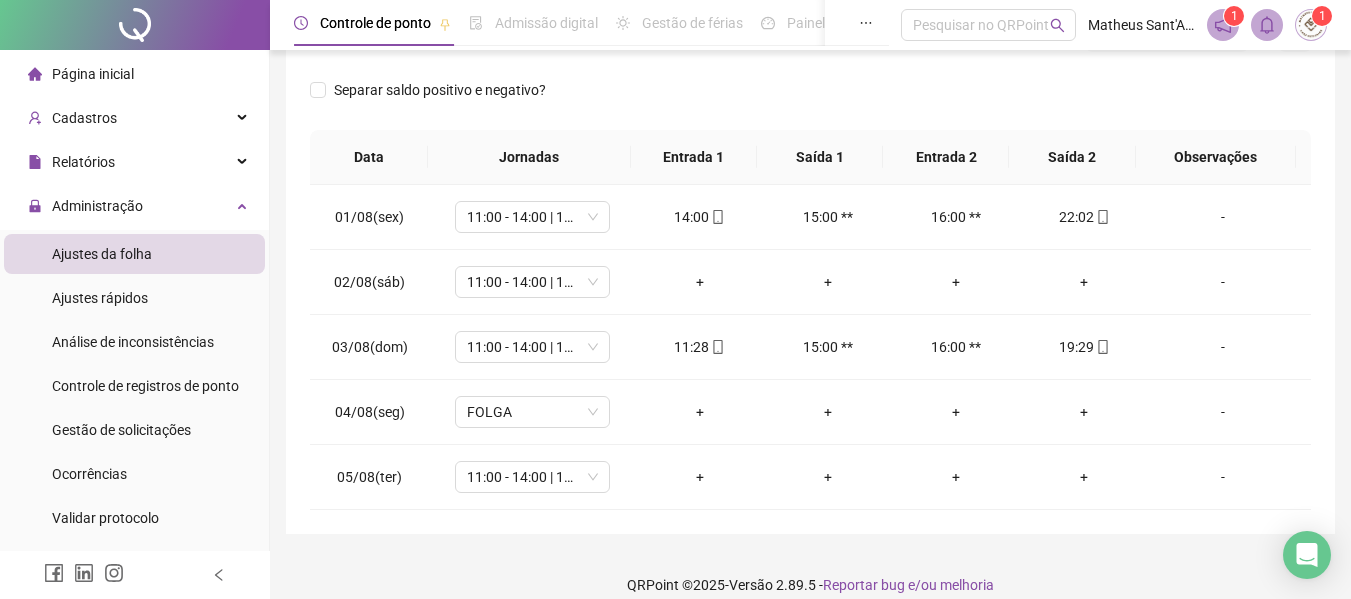 scroll, scrollTop: 0, scrollLeft: 0, axis: both 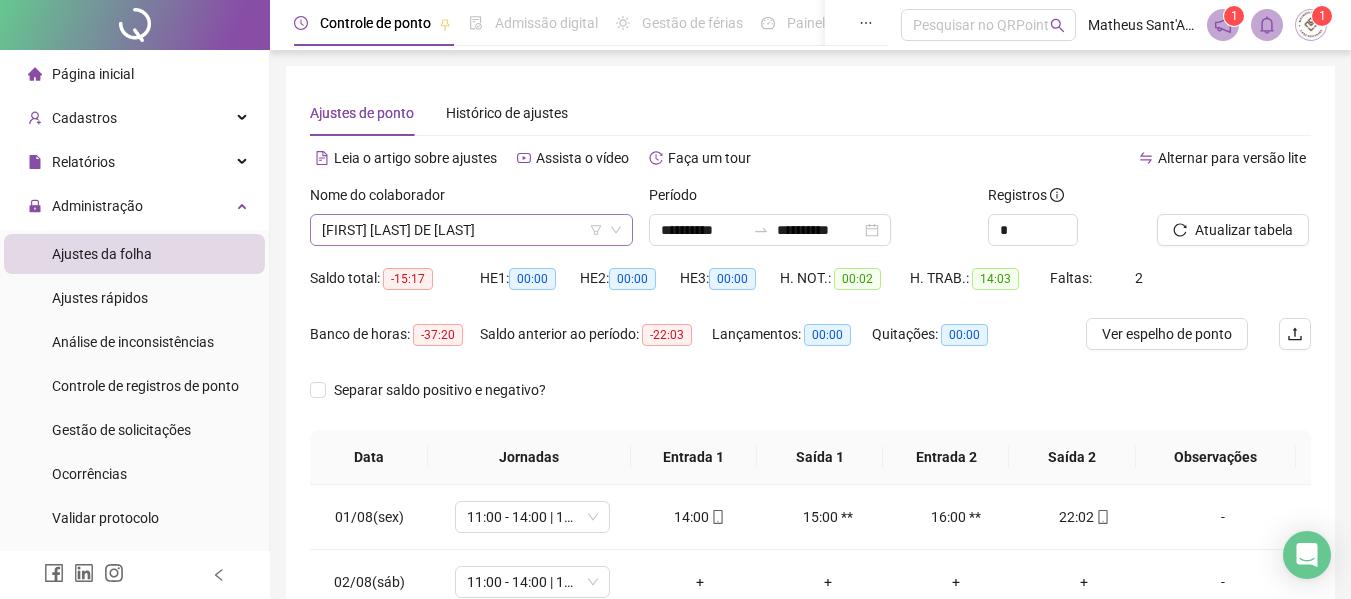 click on "[FIRST] [LAST] DE [LAST]" at bounding box center [471, 230] 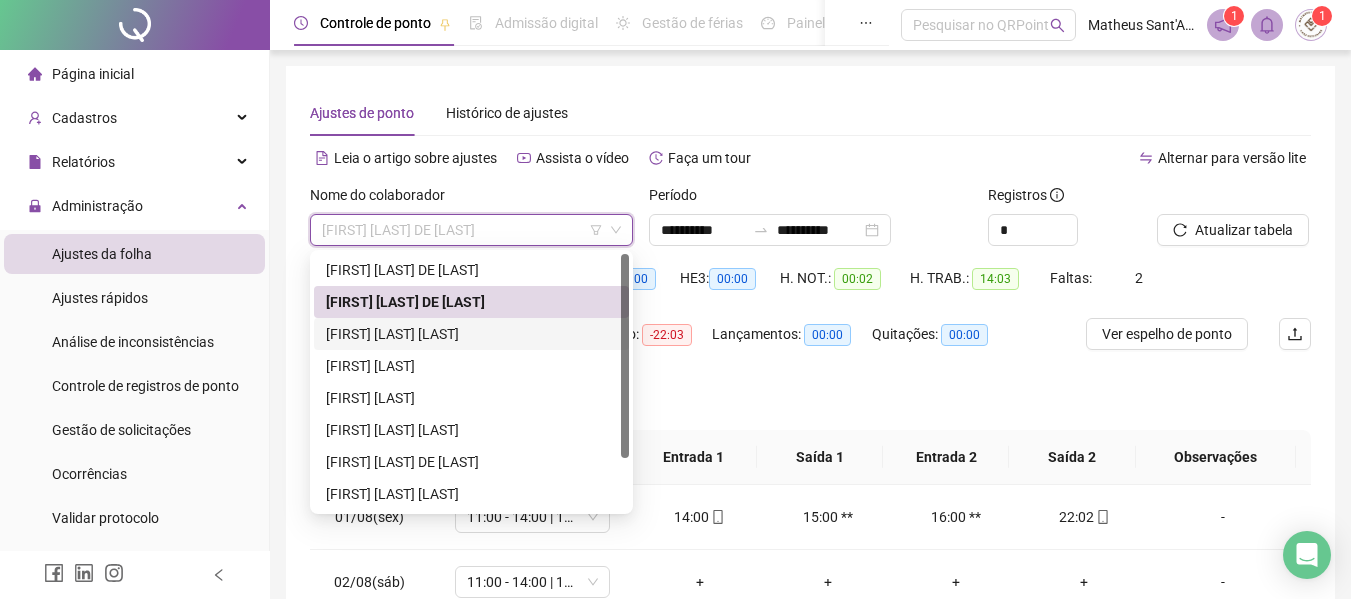 click on "[FIRST] [LAST] [LAST]" at bounding box center [471, 334] 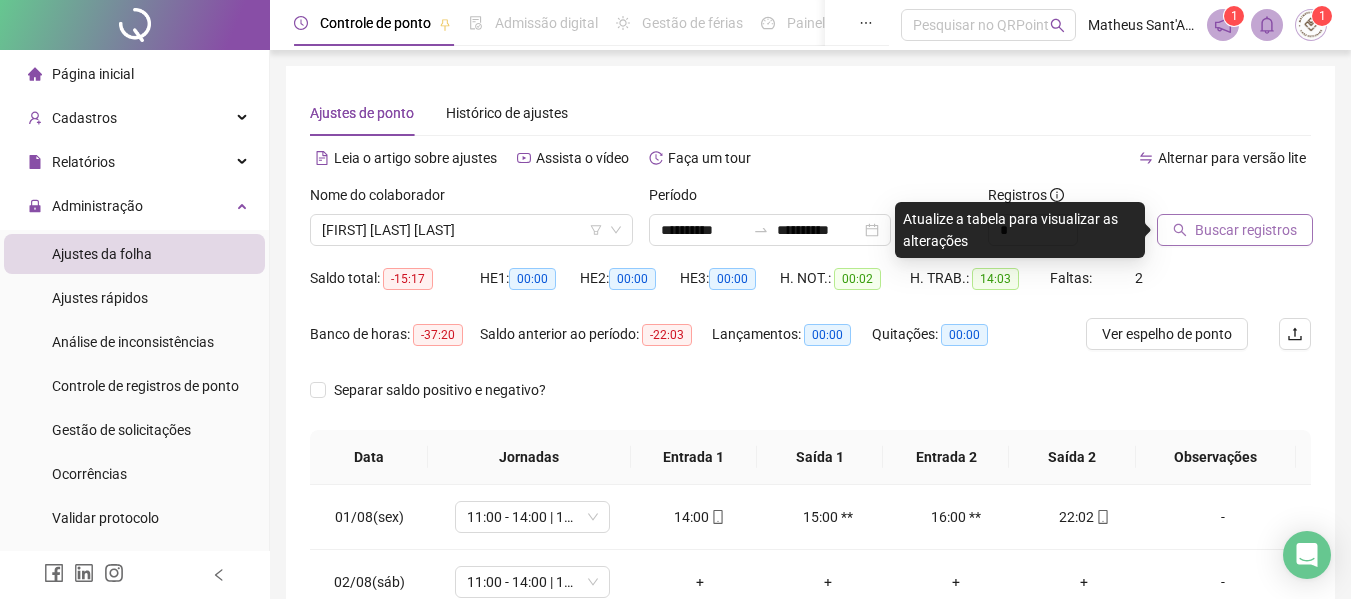 click on "Buscar registros" at bounding box center (1235, 230) 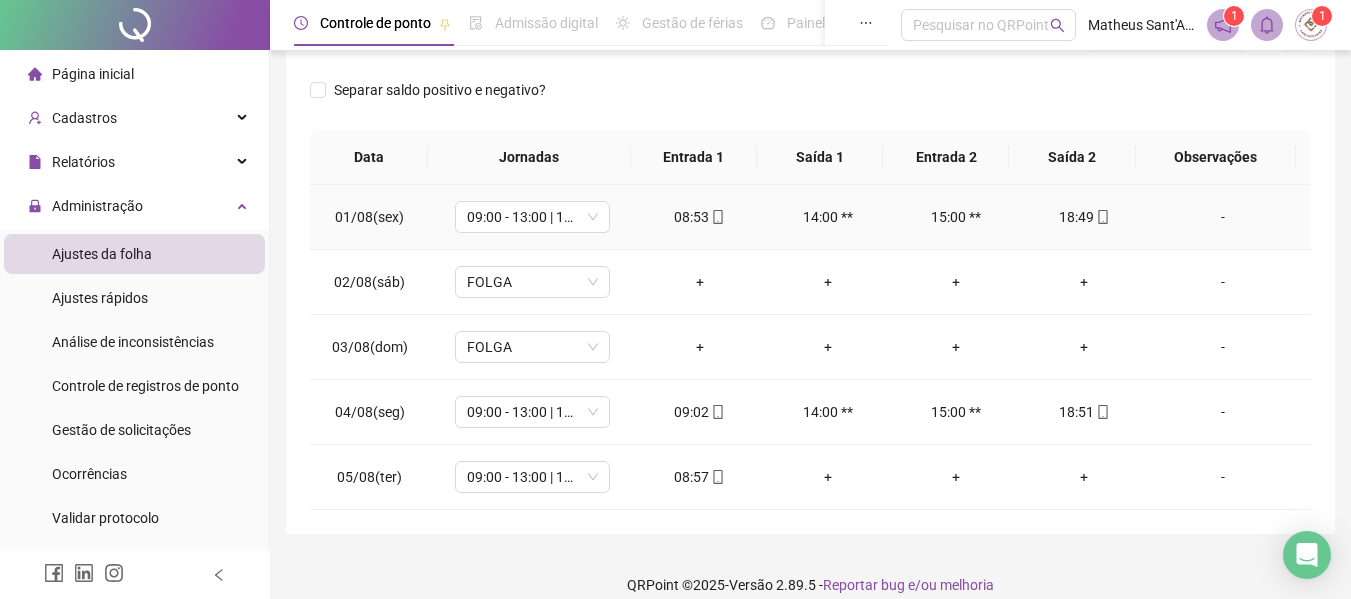 scroll, scrollTop: 0, scrollLeft: 0, axis: both 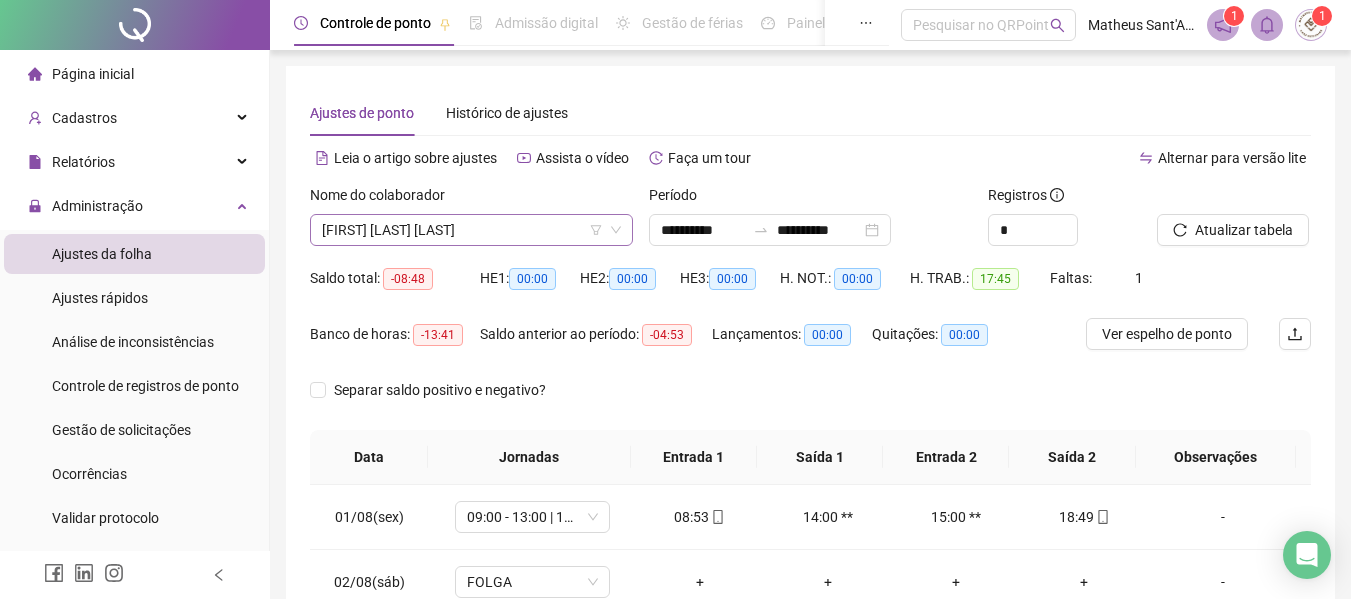 click on "[FIRST] [LAST] [LAST]" at bounding box center [471, 230] 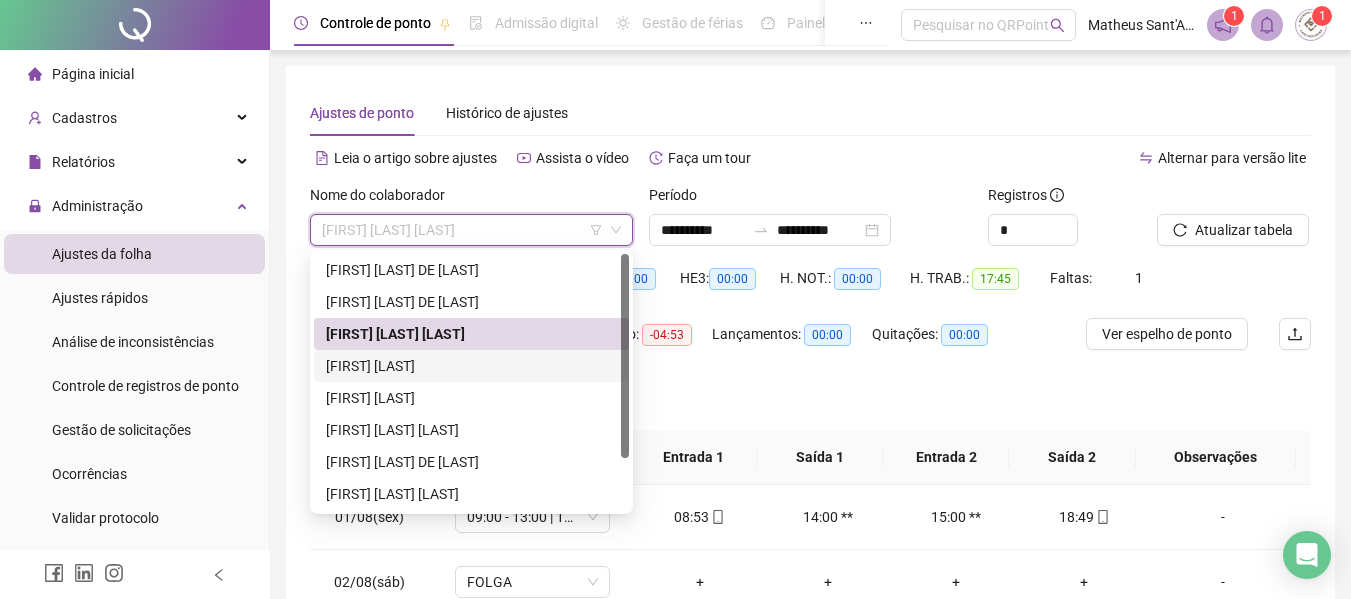click on "[FIRST] [LAST]" at bounding box center [471, 366] 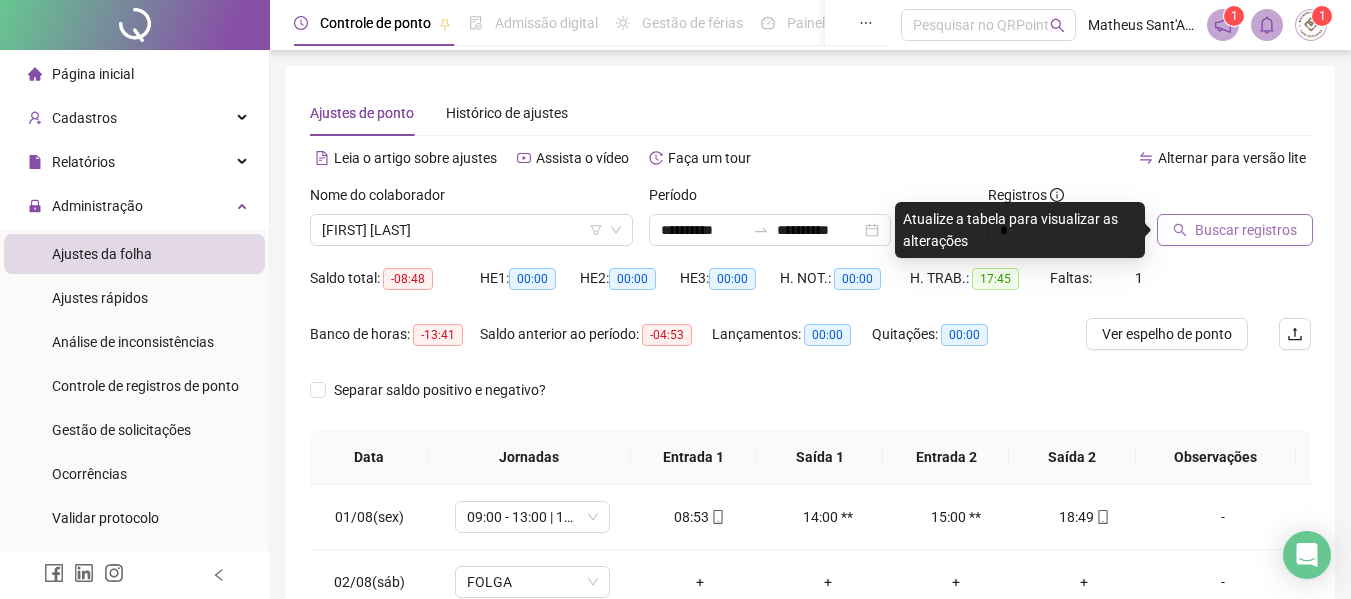 click on "Buscar registros" at bounding box center (1246, 230) 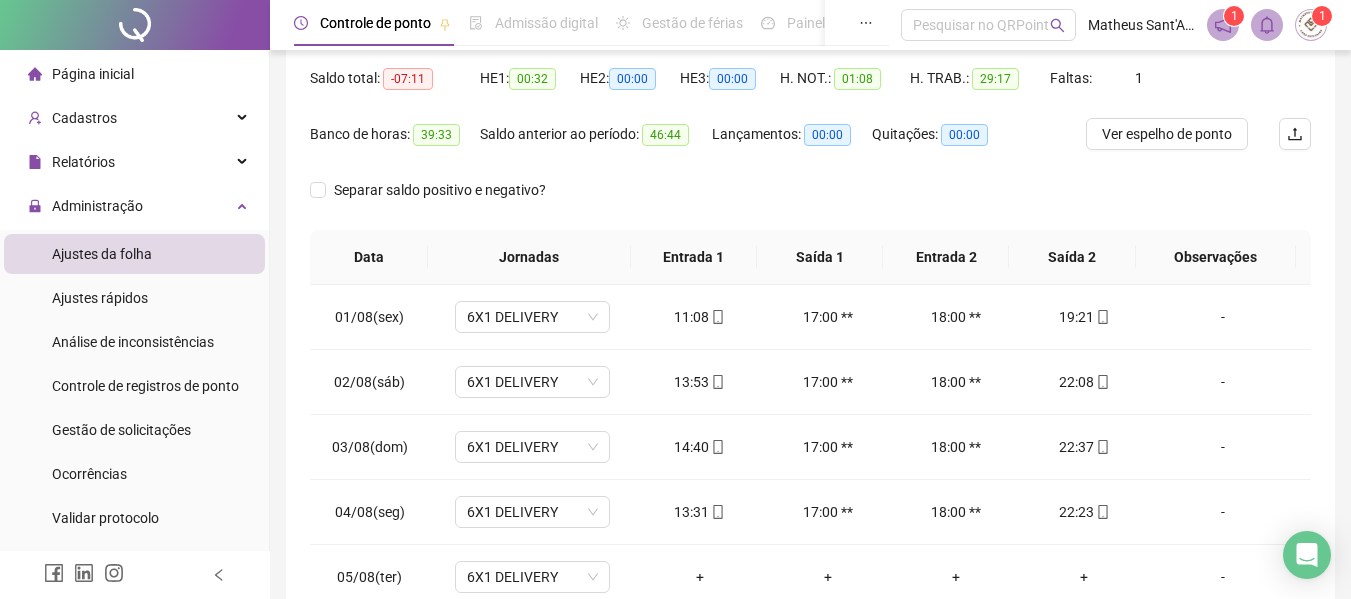 scroll, scrollTop: 300, scrollLeft: 0, axis: vertical 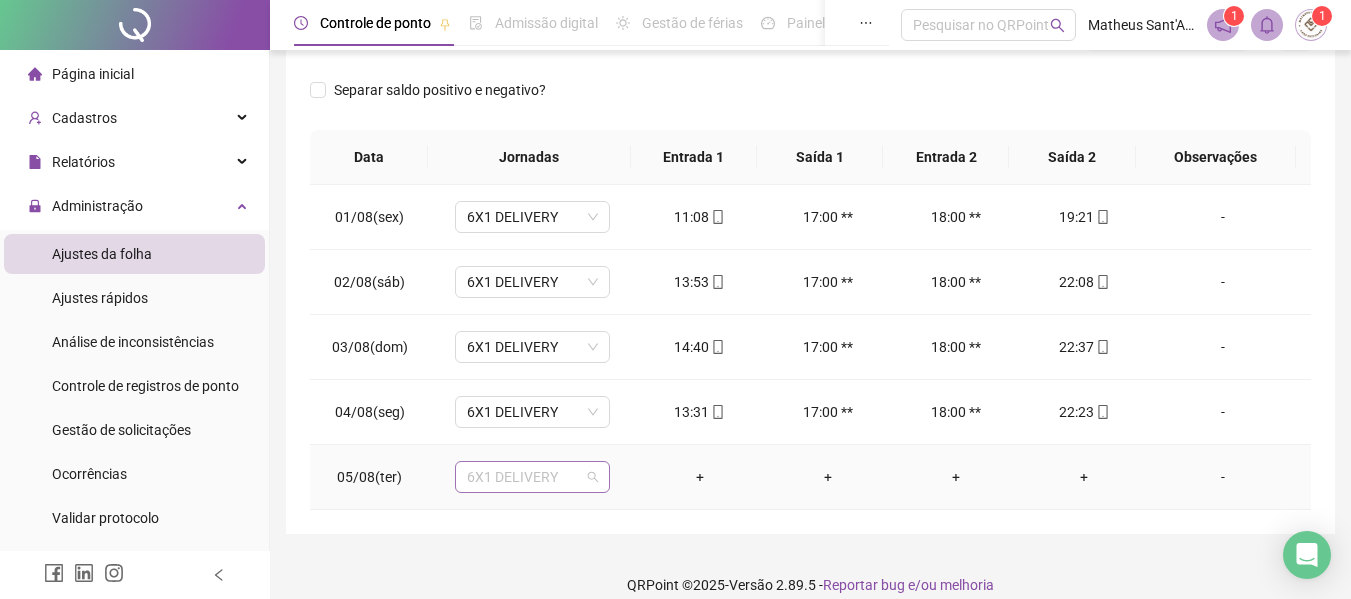 click on "6X1 DELIVERY" at bounding box center [532, 477] 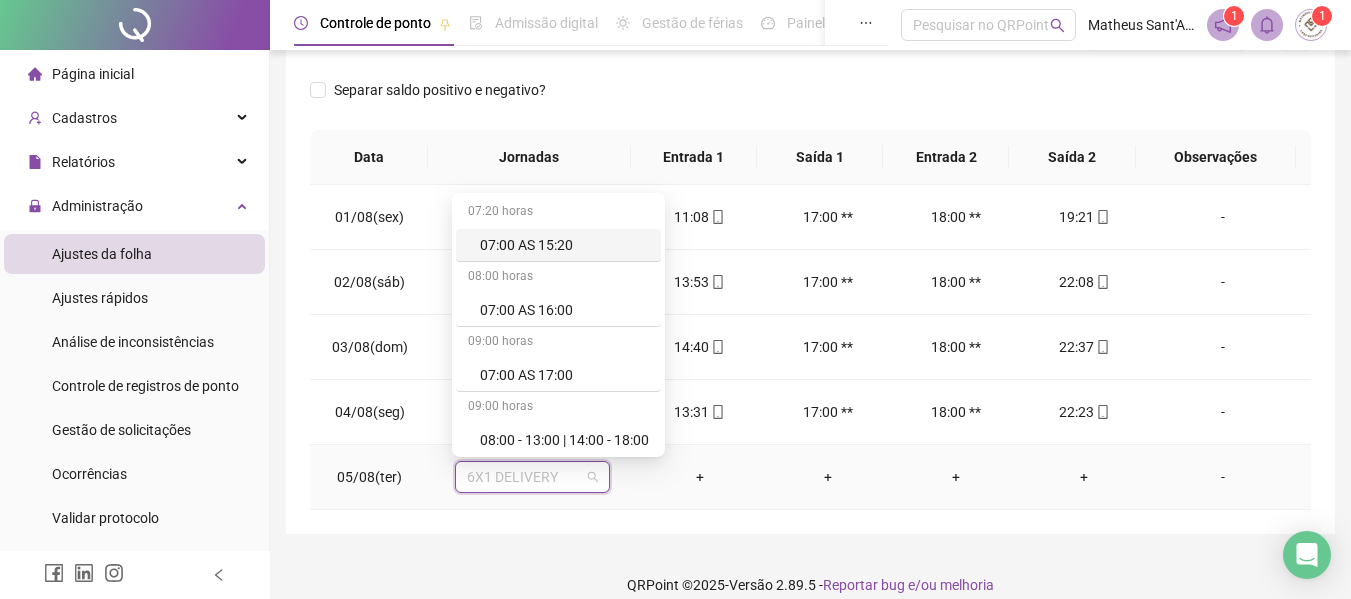 type on "*" 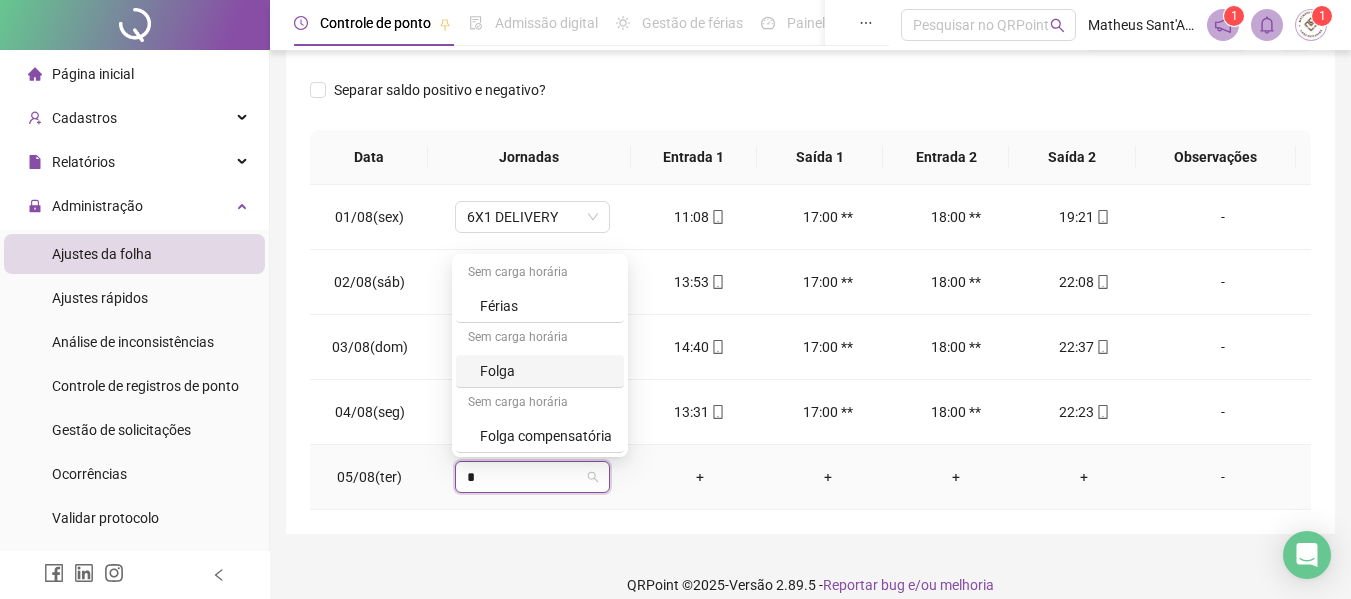 click on "Folga" at bounding box center (546, 371) 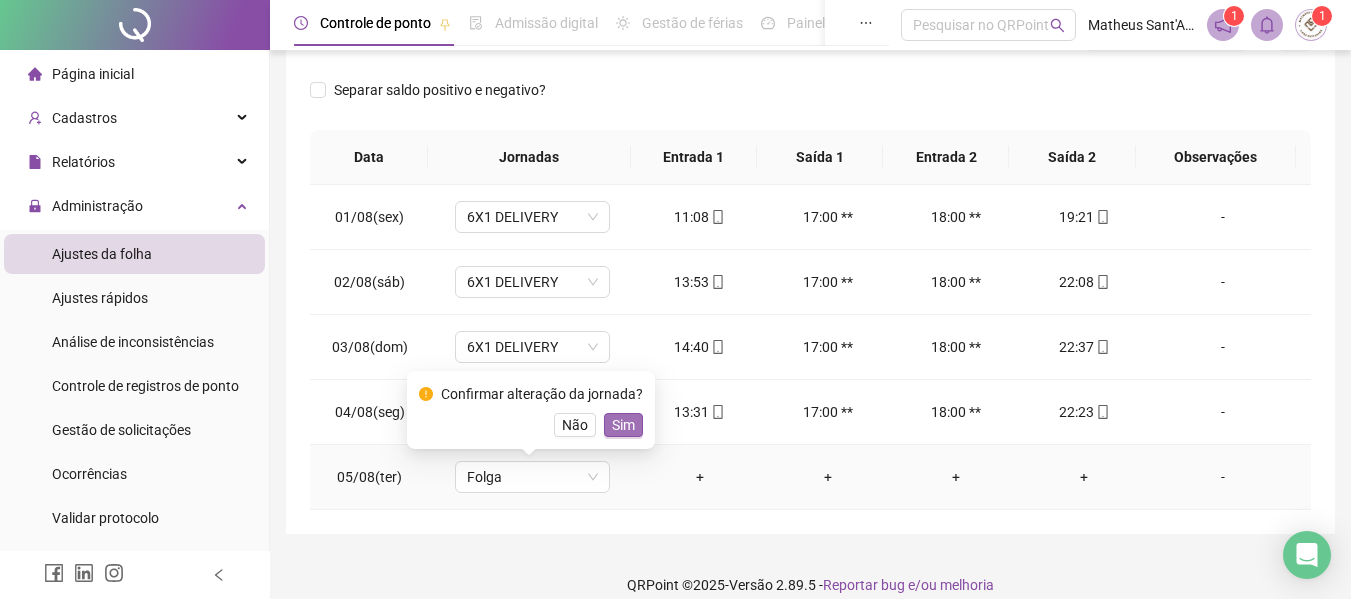 click on "Sim" at bounding box center (623, 425) 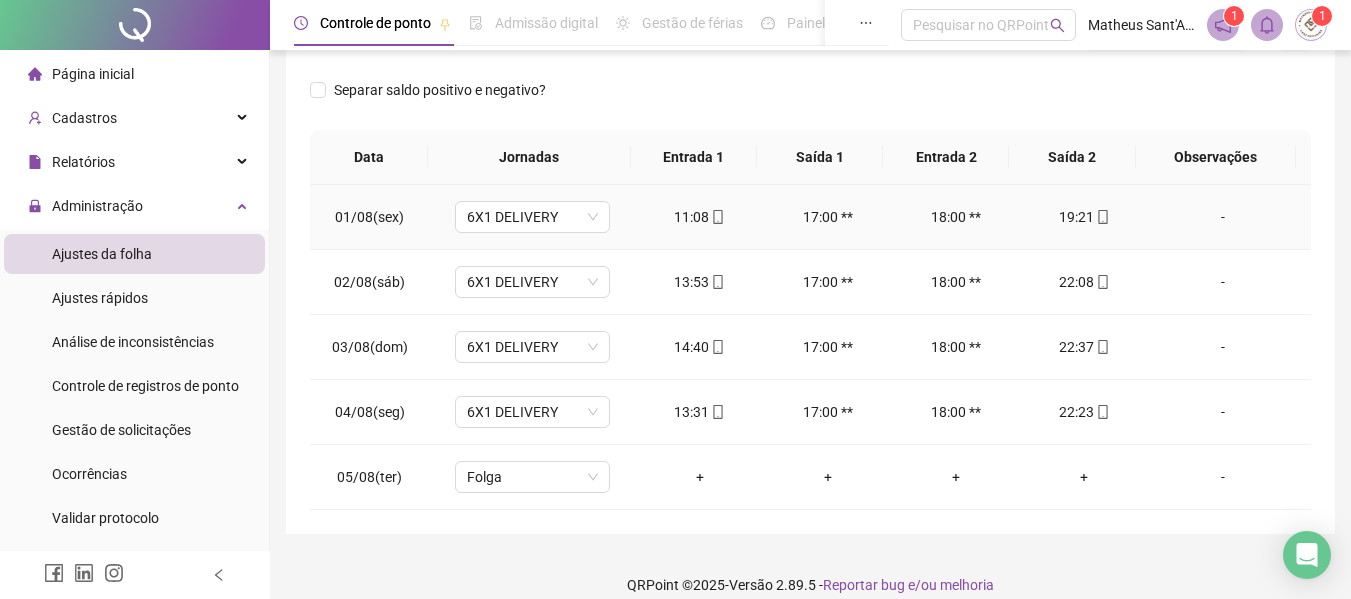 scroll, scrollTop: 0, scrollLeft: 0, axis: both 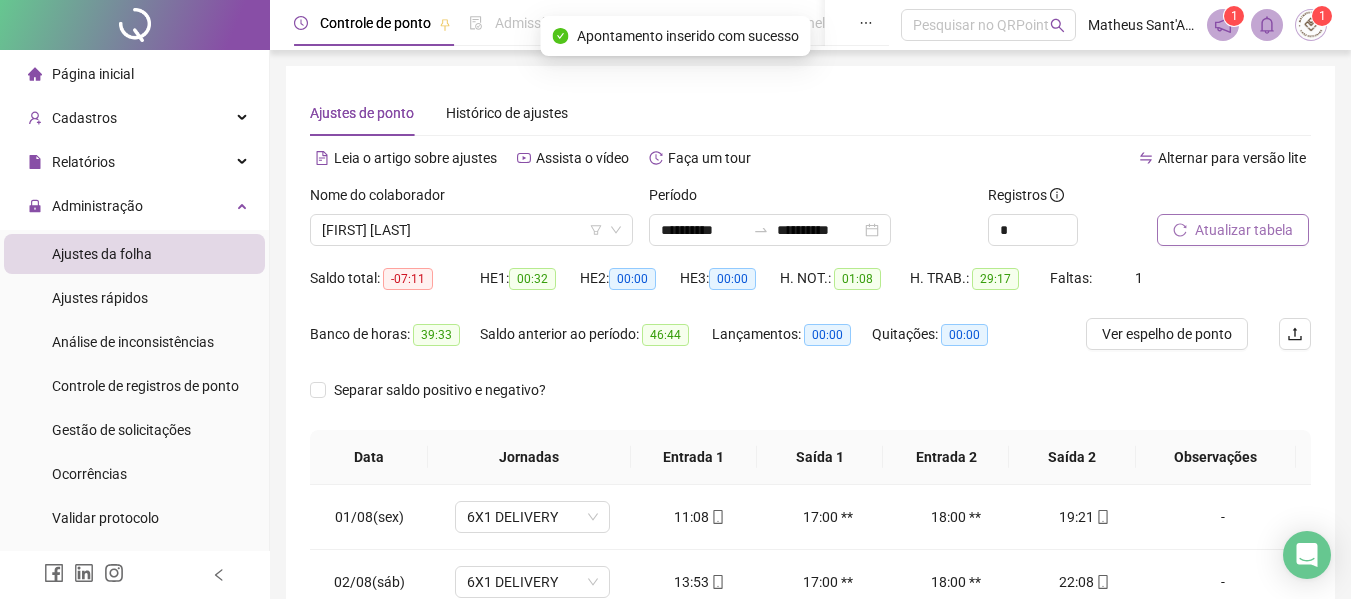 click on "Atualizar tabela" at bounding box center [1244, 230] 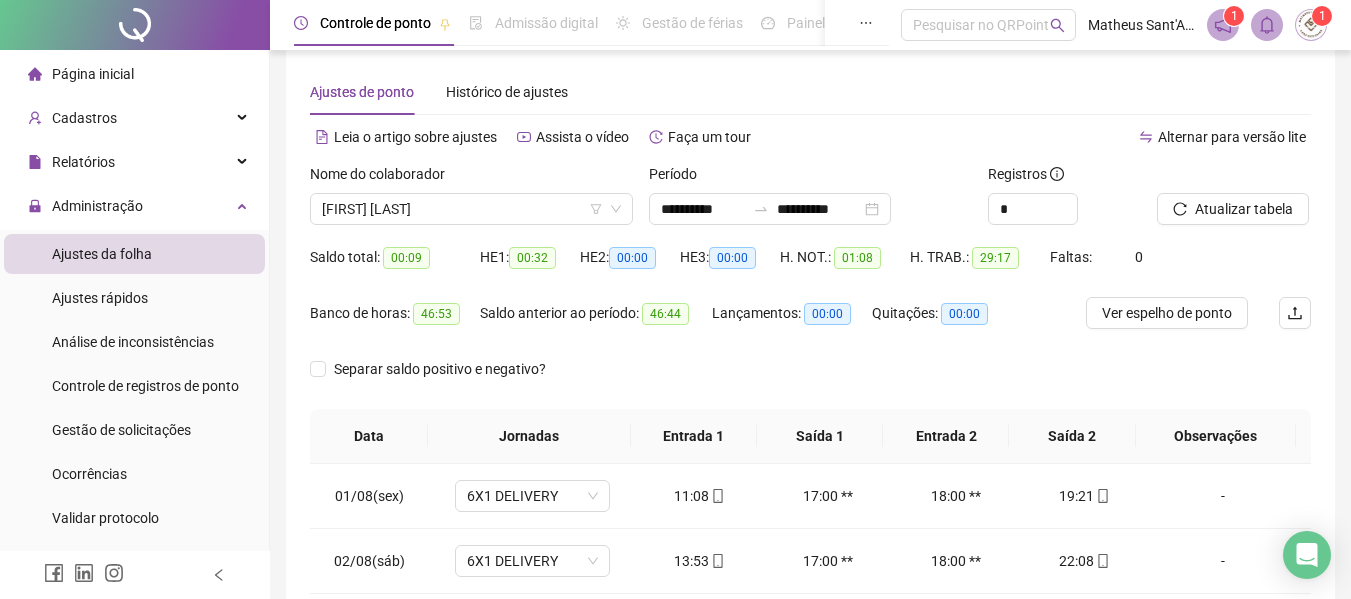 scroll, scrollTop: 0, scrollLeft: 0, axis: both 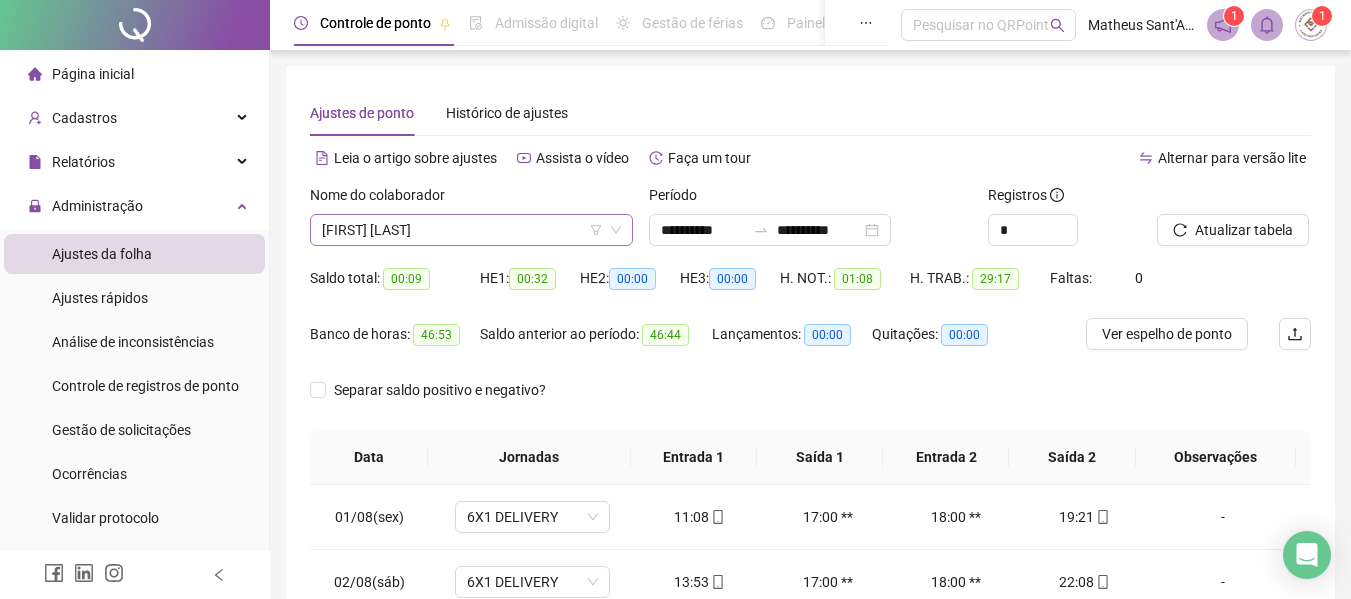 click on "[FIRST] [LAST]" at bounding box center (471, 230) 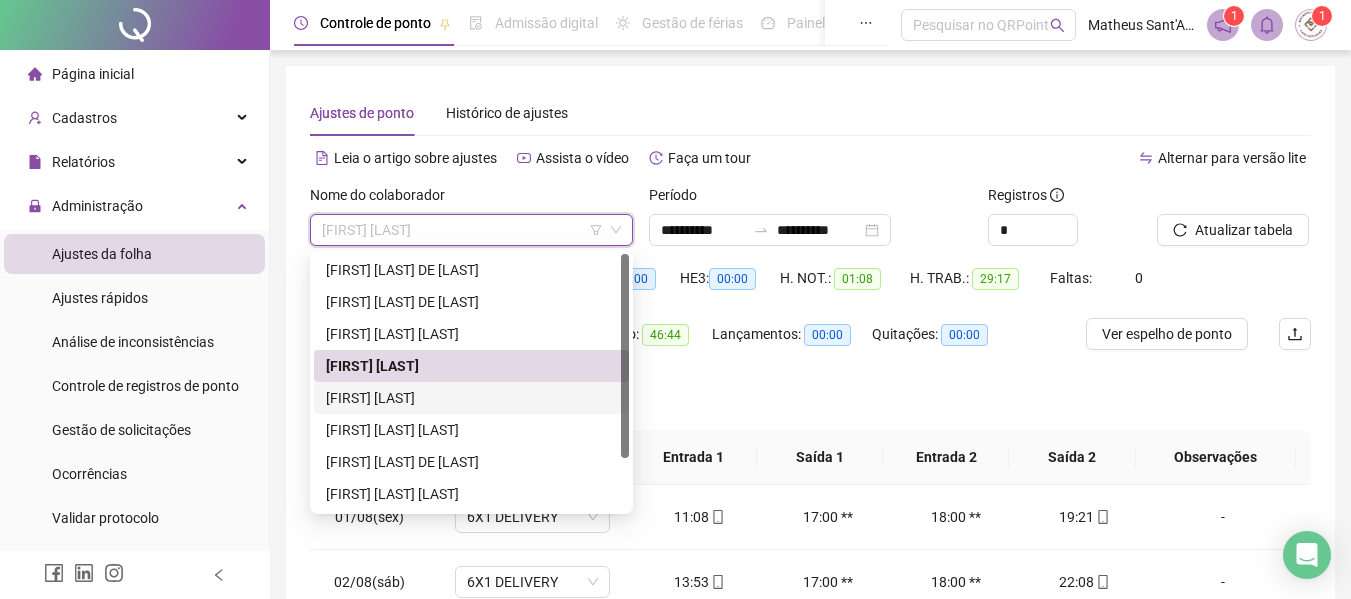 click on "[FIRST] [LAST]" at bounding box center (471, 398) 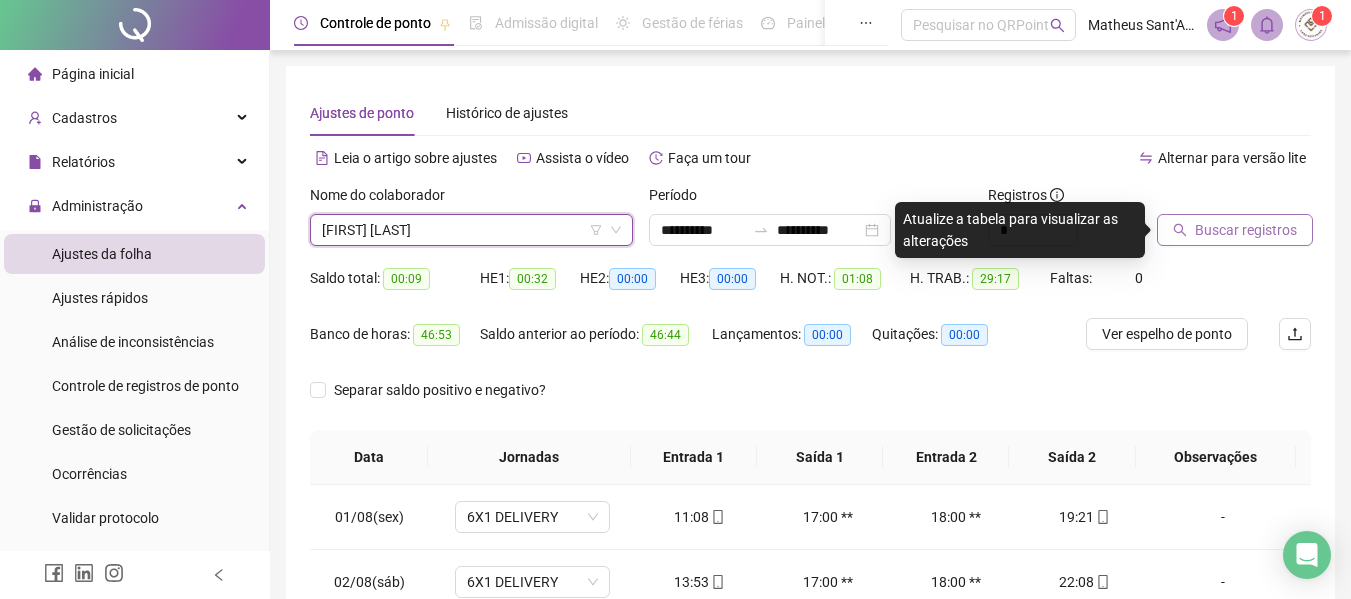 click on "Buscar registros" at bounding box center [1246, 230] 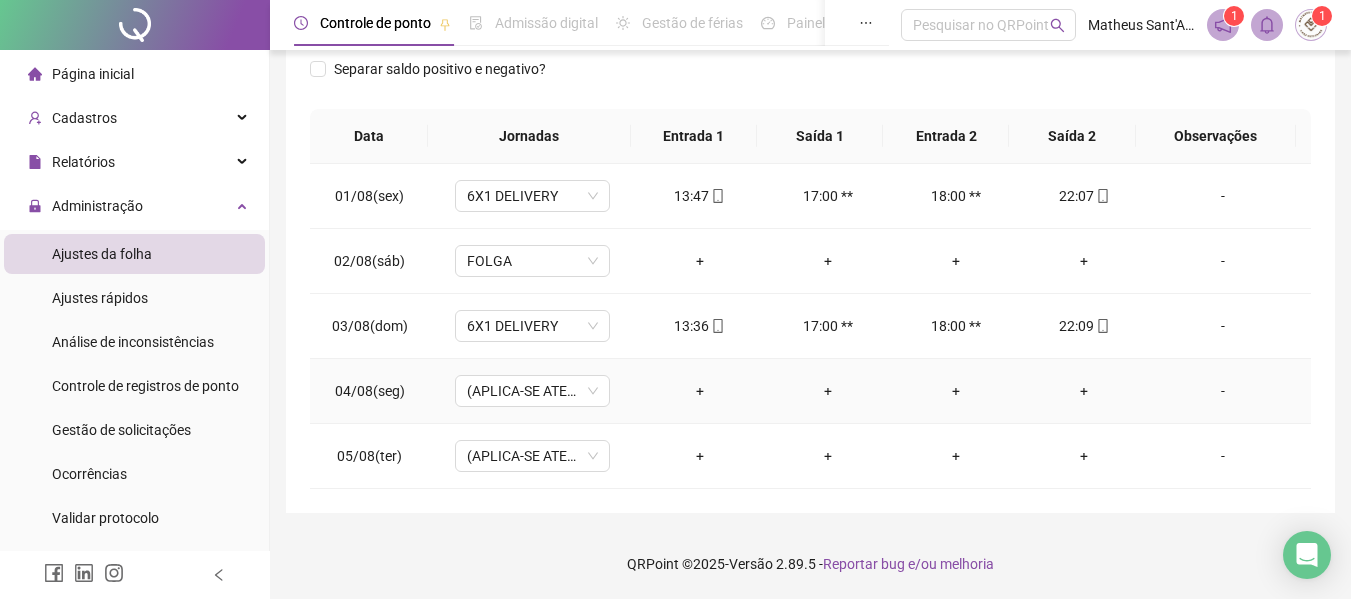 scroll, scrollTop: 0, scrollLeft: 0, axis: both 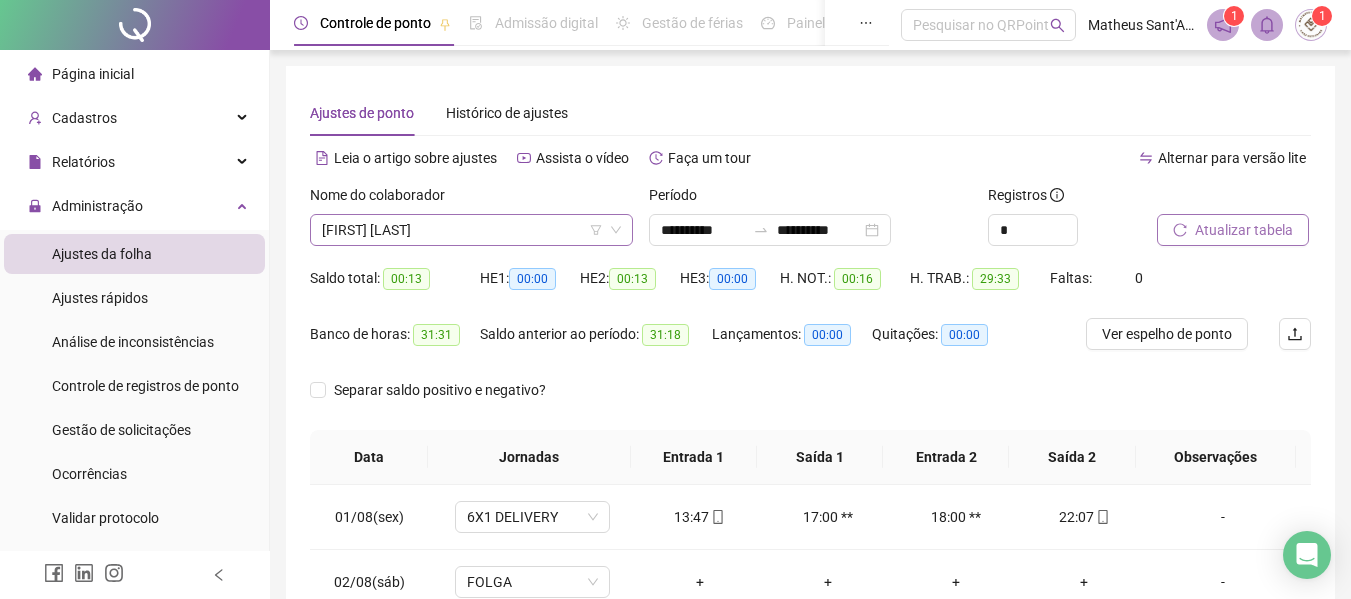 click on "[FIRST] [LAST]" at bounding box center [471, 230] 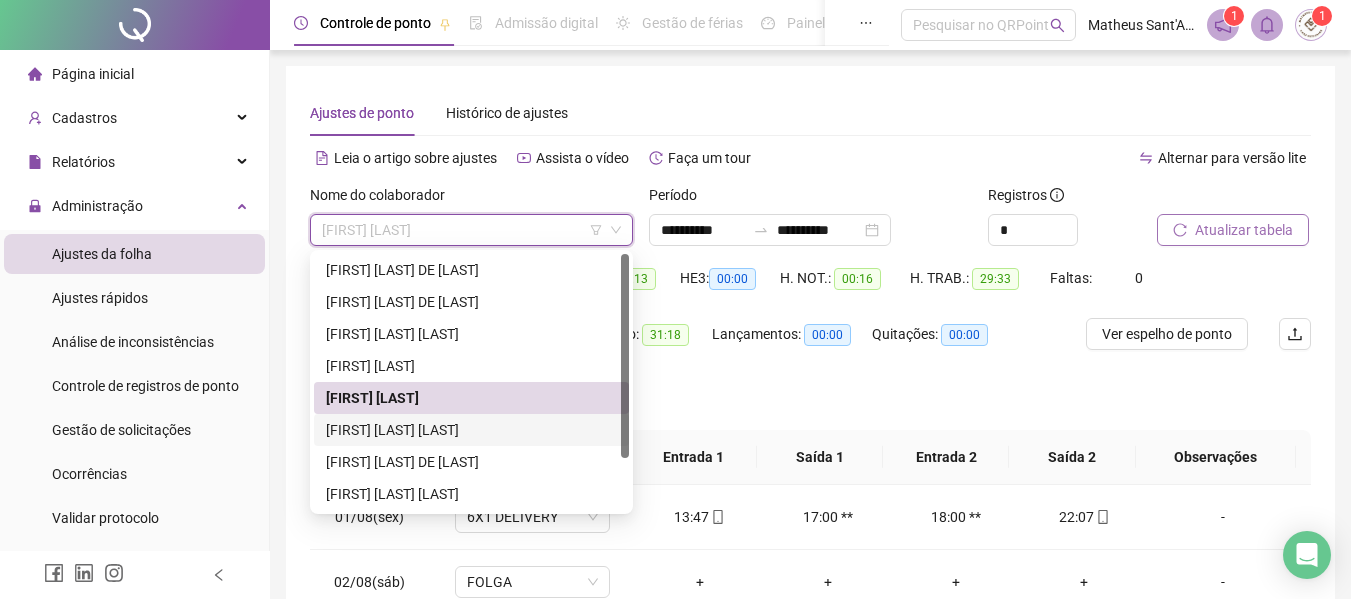 click on "[FIRST] [LAST] [LAST]" at bounding box center [471, 430] 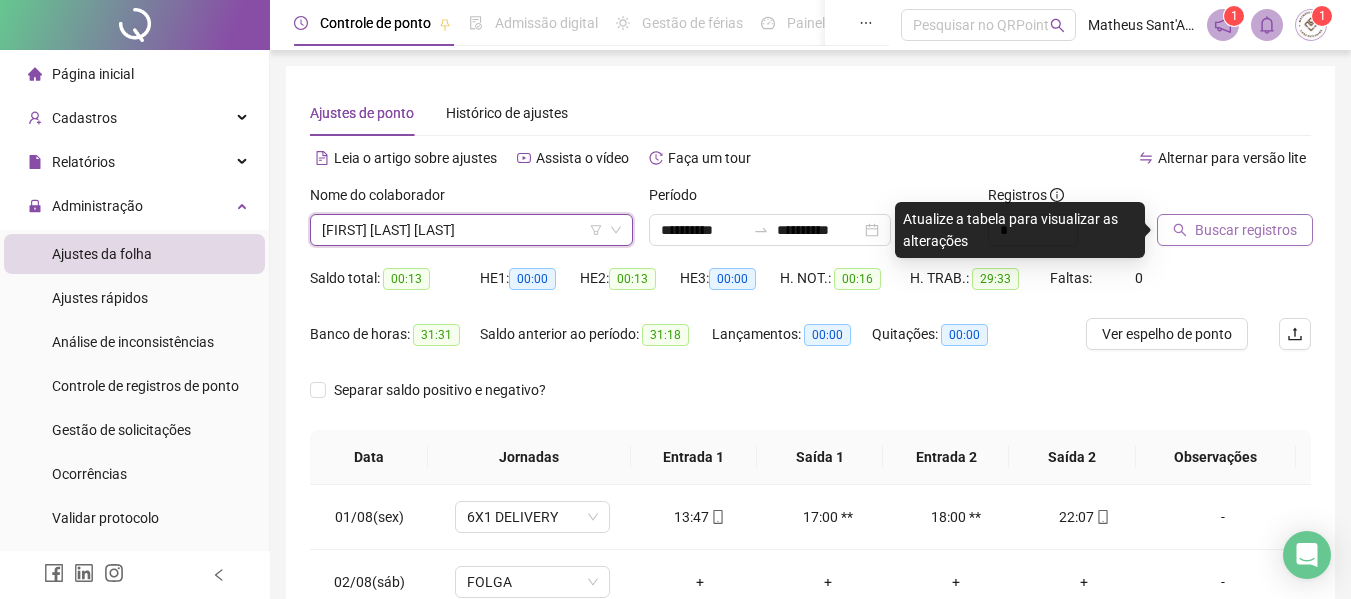 click on "Buscar registros" at bounding box center [1246, 230] 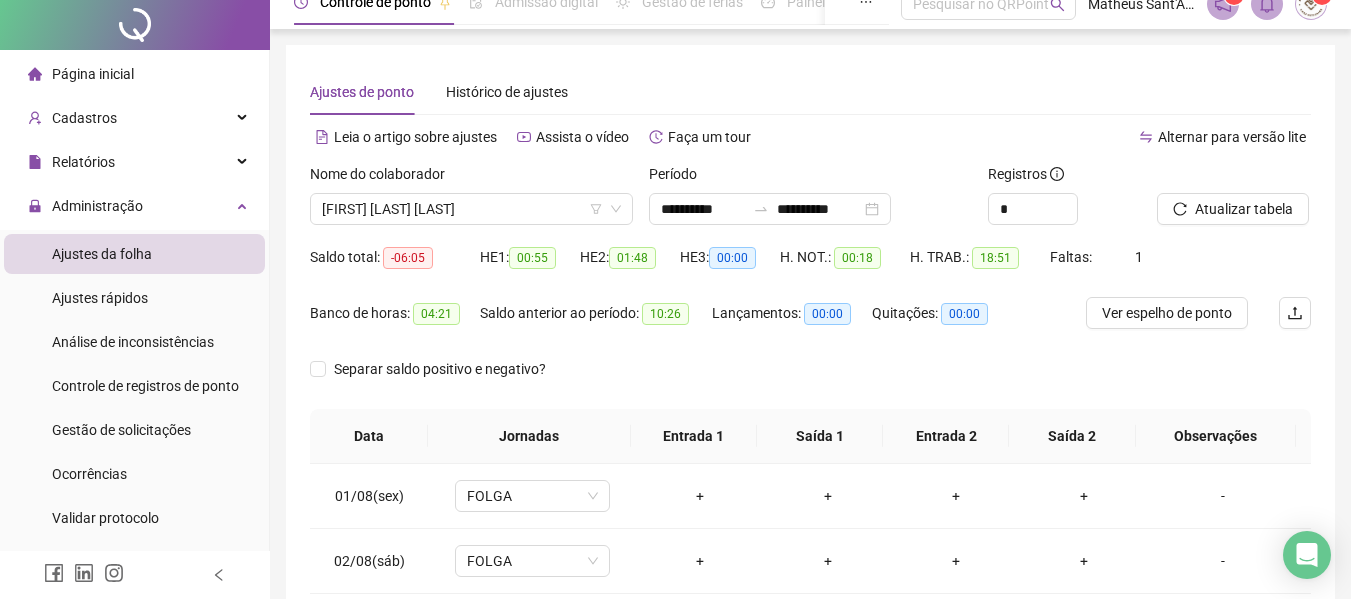 scroll, scrollTop: 0, scrollLeft: 0, axis: both 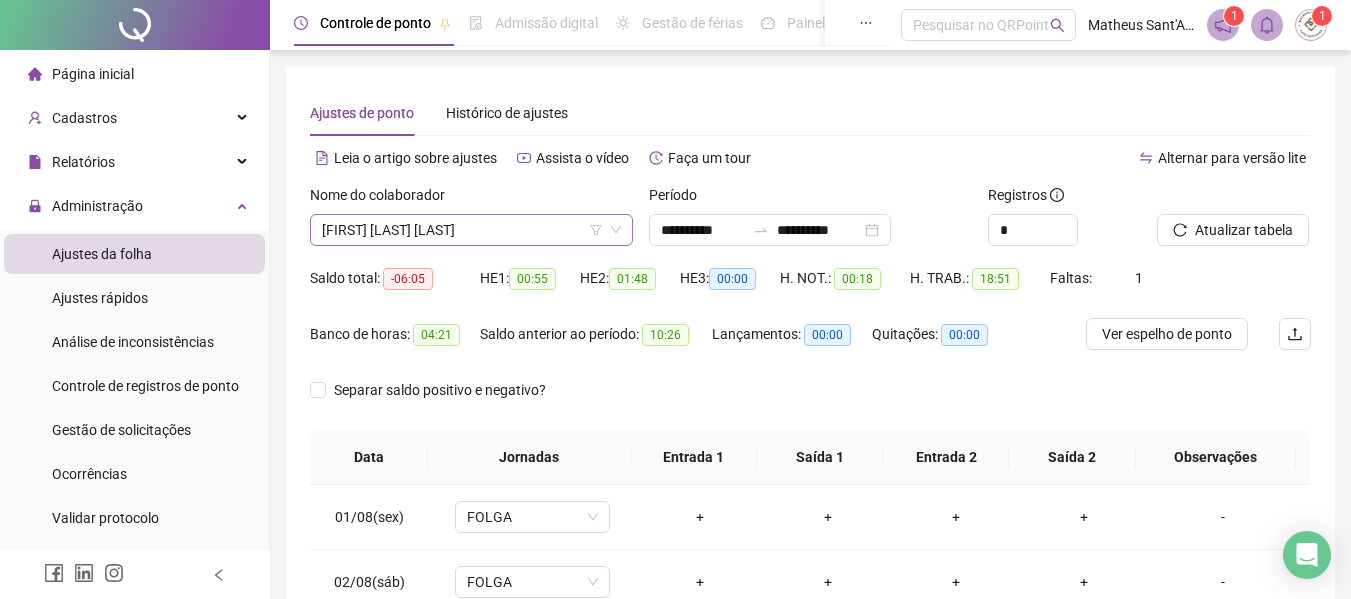 click on "[FIRST] [LAST] [LAST]" at bounding box center (471, 230) 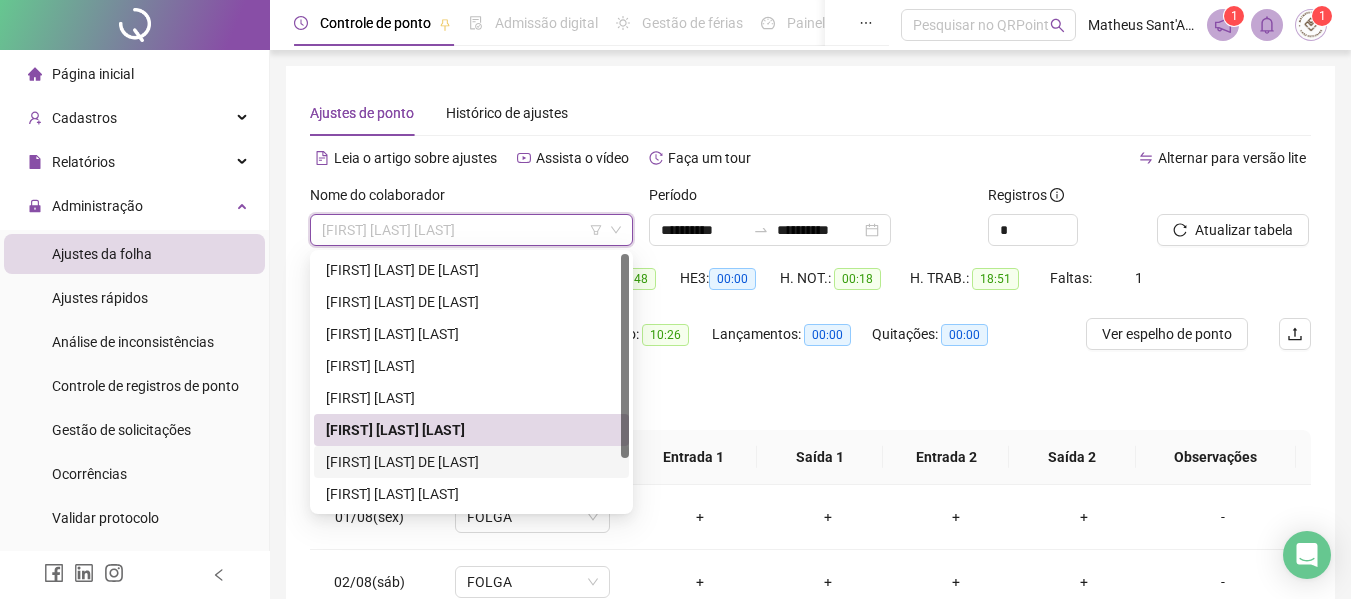 click on "[FIRST] [LAST] DE [LAST]" at bounding box center [471, 462] 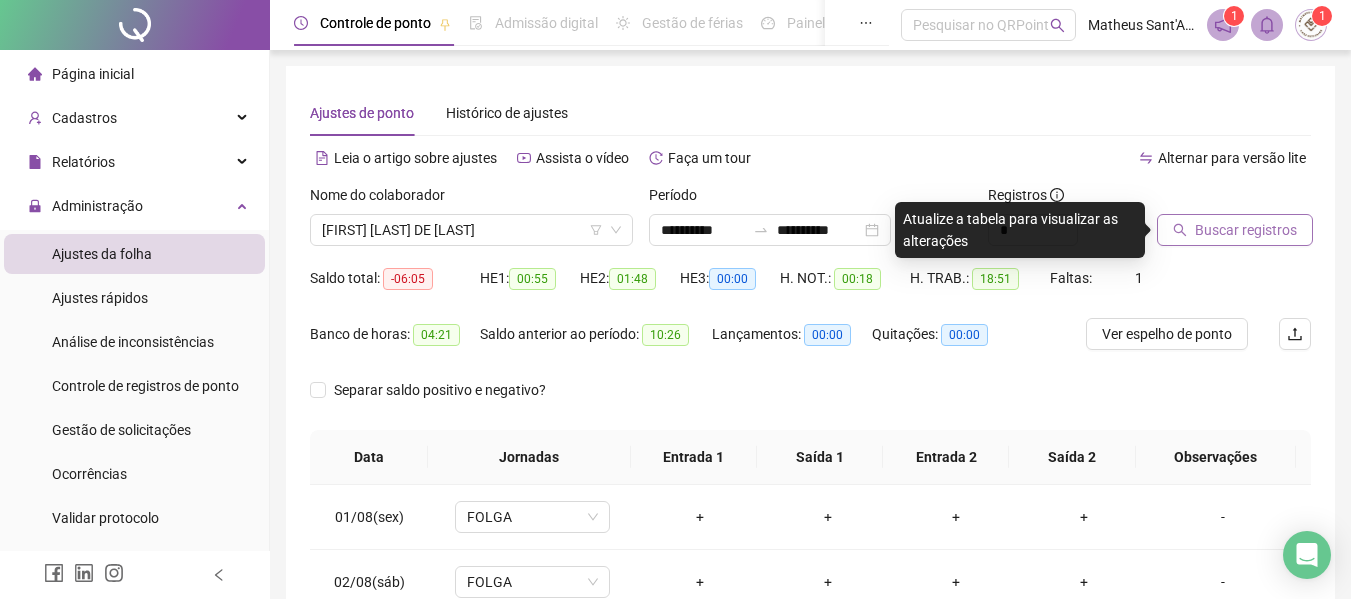 click on "Buscar registros" at bounding box center (1246, 230) 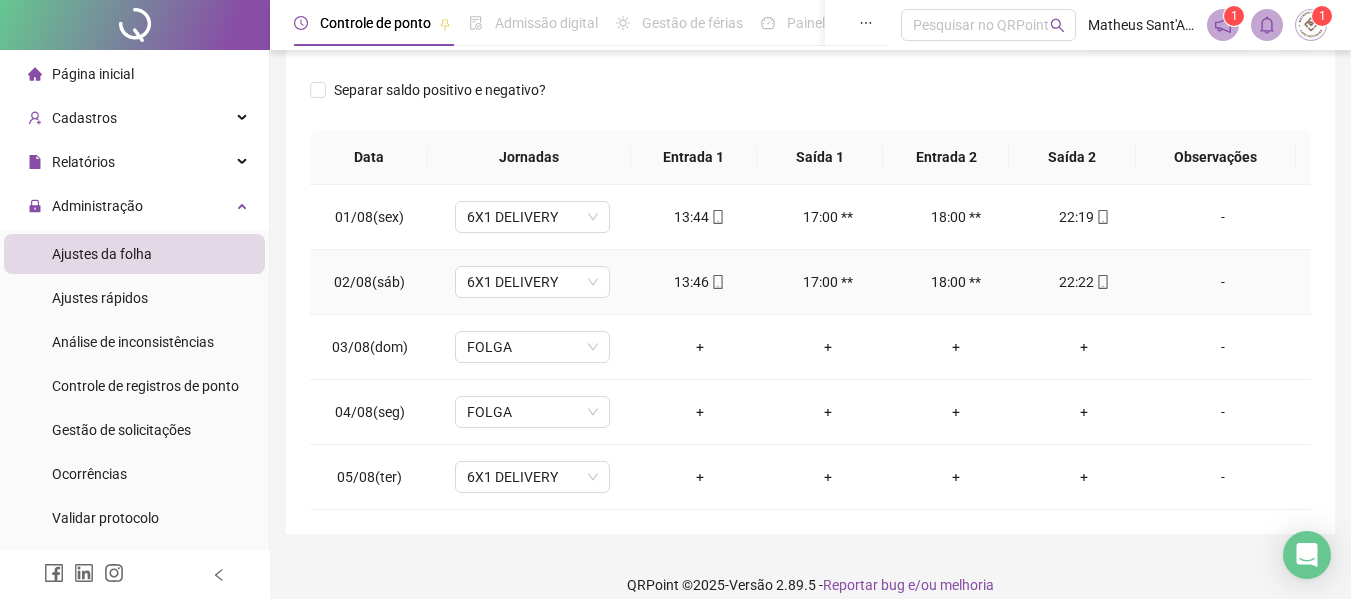 scroll, scrollTop: 0, scrollLeft: 0, axis: both 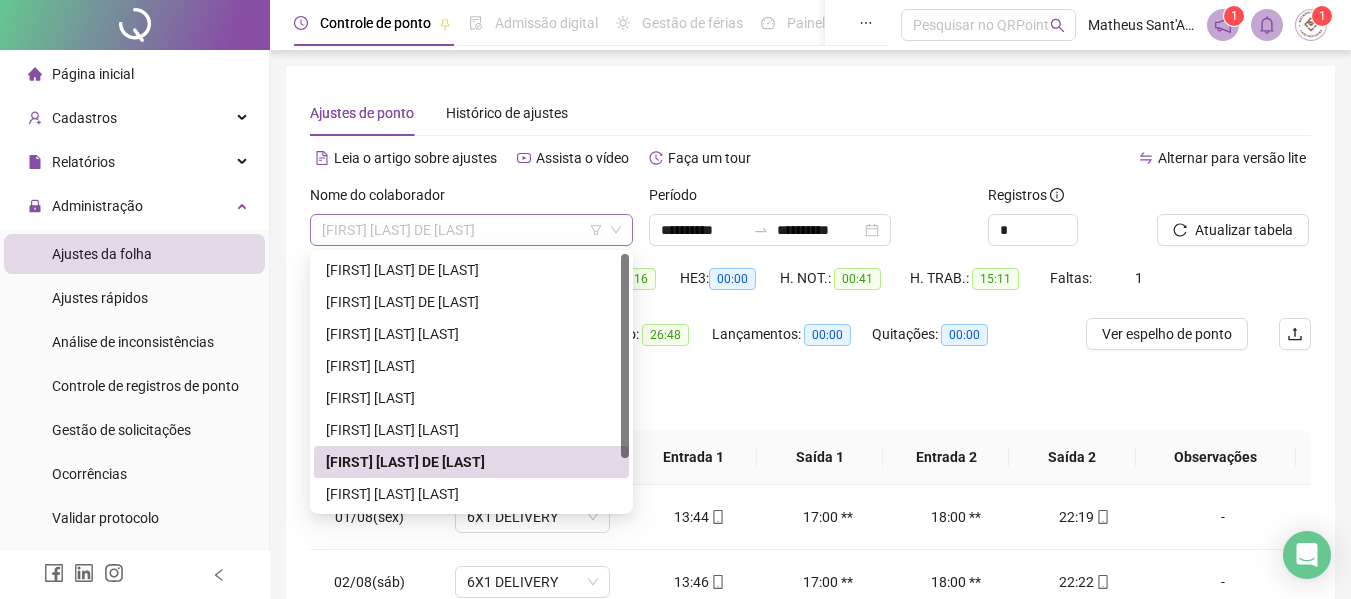 click on "[FIRST] [LAST] DE [LAST]" at bounding box center (471, 230) 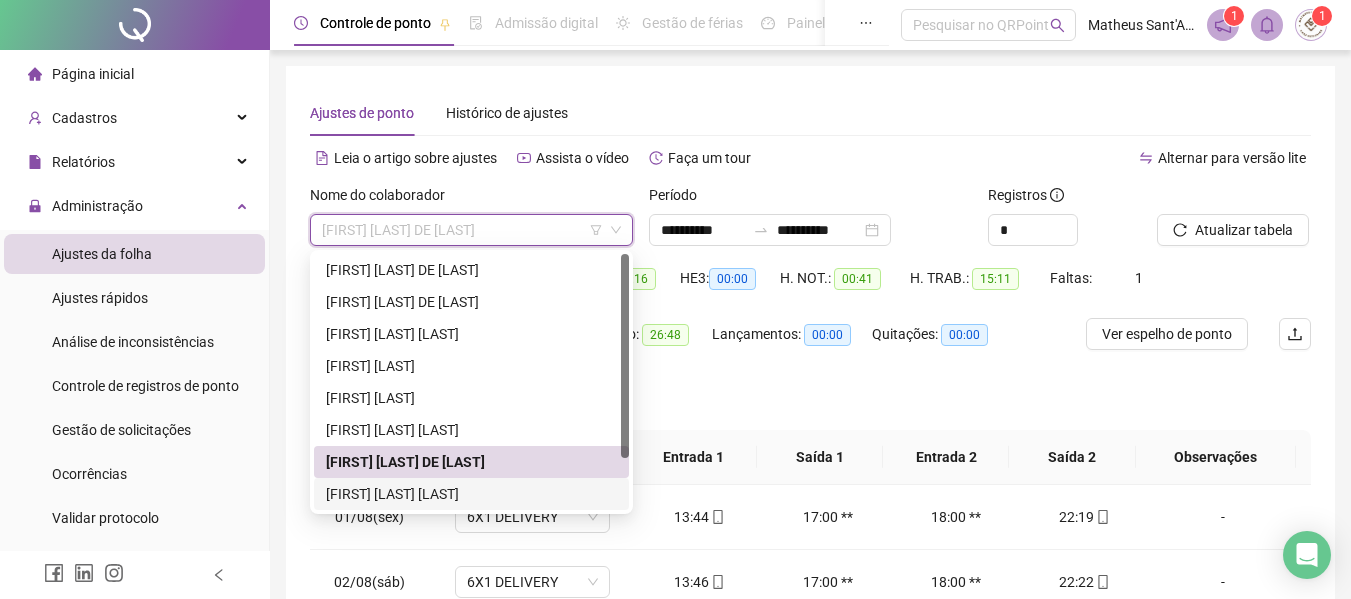 click on "[FIRST] [LAST] [LAST]" at bounding box center [471, 494] 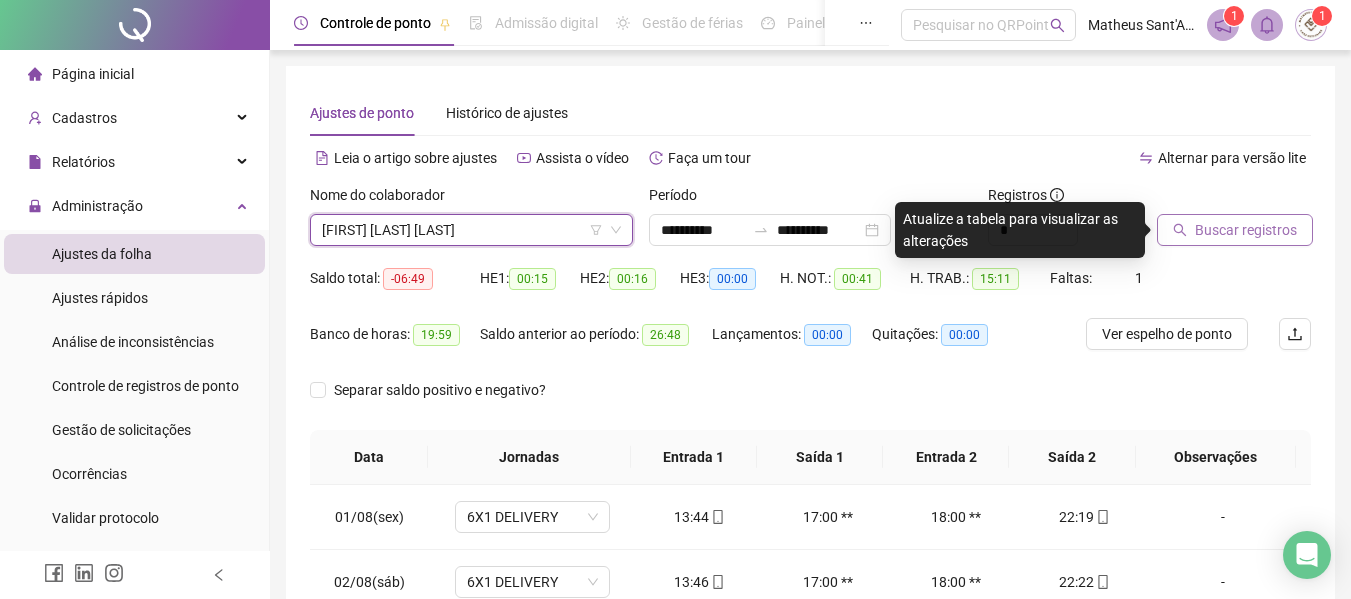 click on "Buscar registros" at bounding box center (1246, 230) 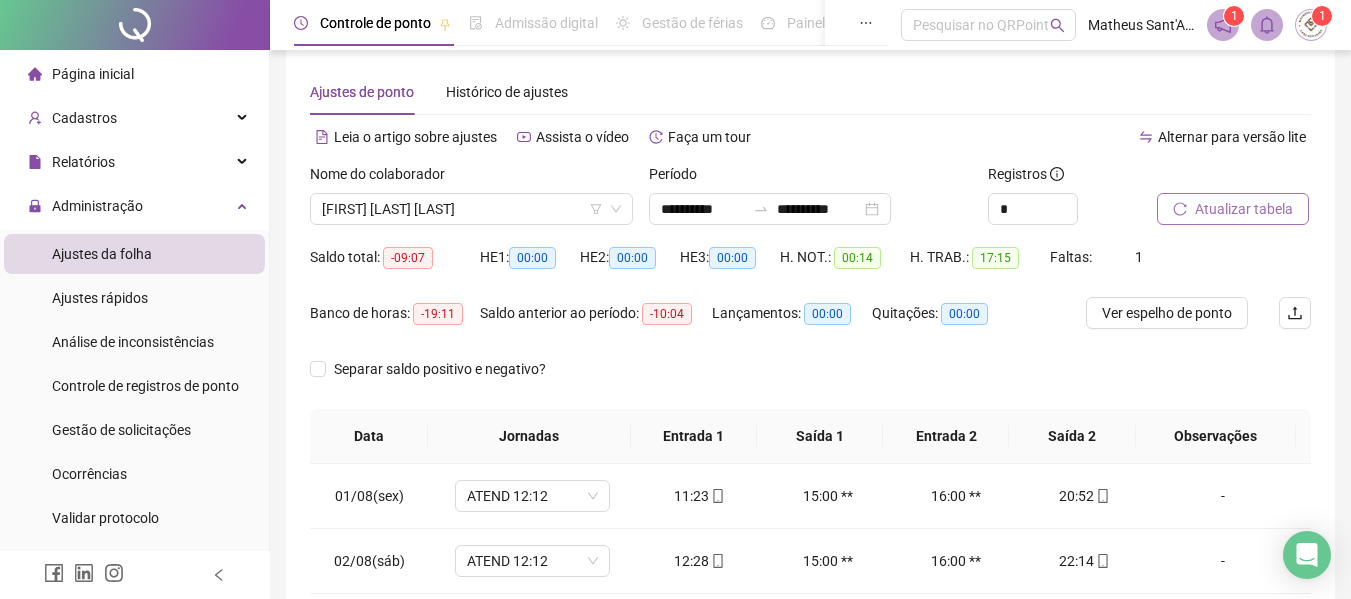 scroll, scrollTop: 0, scrollLeft: 0, axis: both 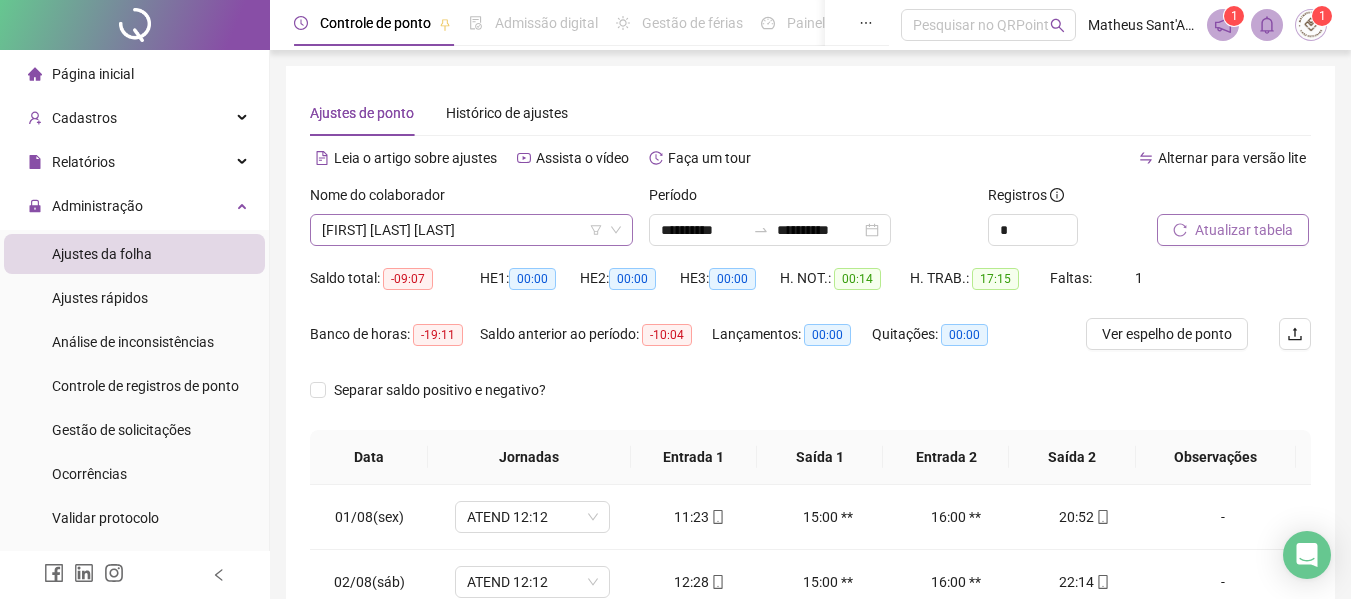 click on "[FIRST] [LAST] [LAST]" at bounding box center [471, 230] 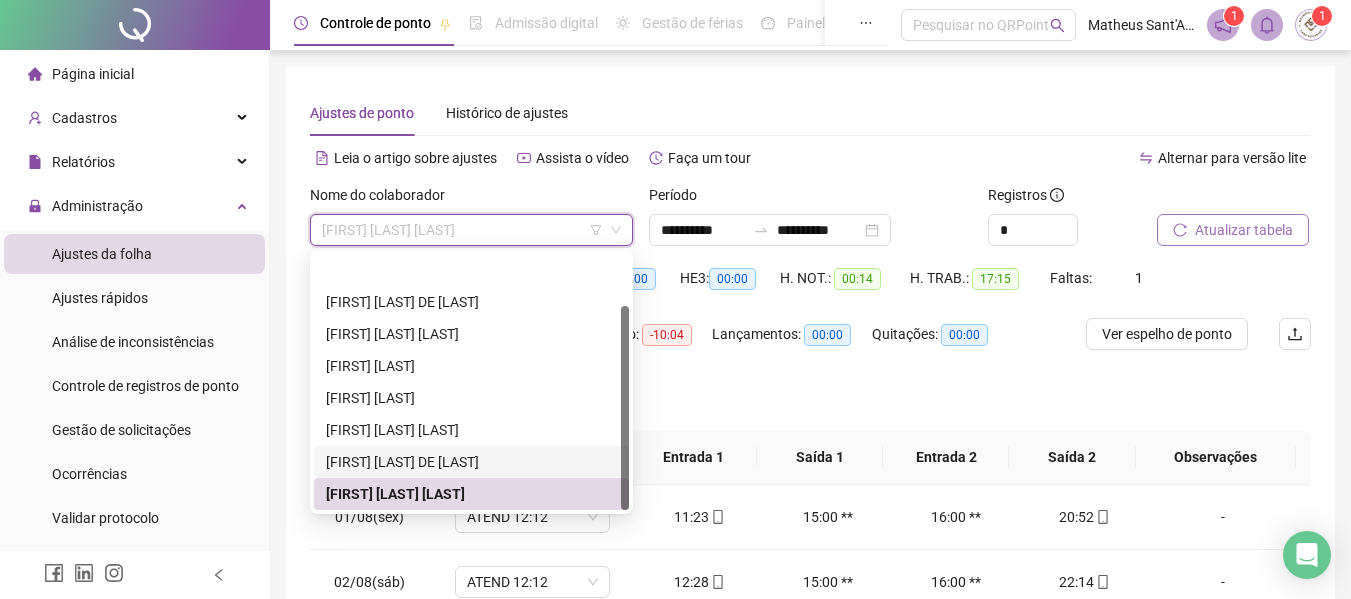 scroll, scrollTop: 64, scrollLeft: 0, axis: vertical 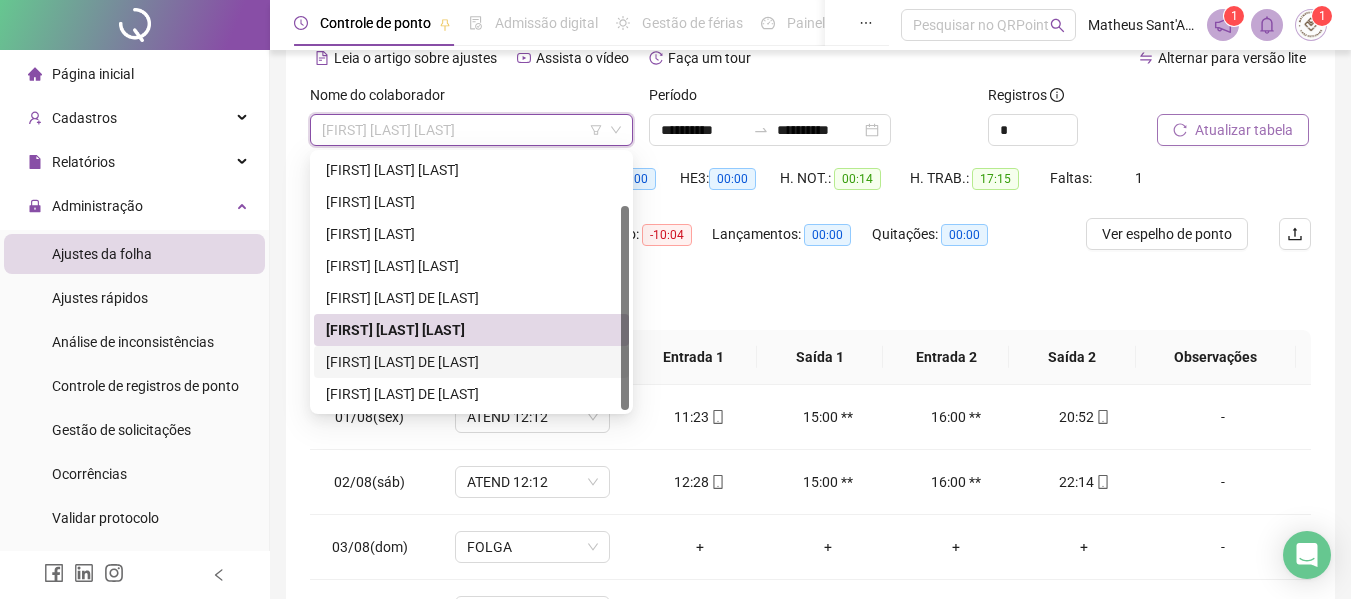 click on "[FIRST] [LAST] DE [LAST]" at bounding box center (471, 362) 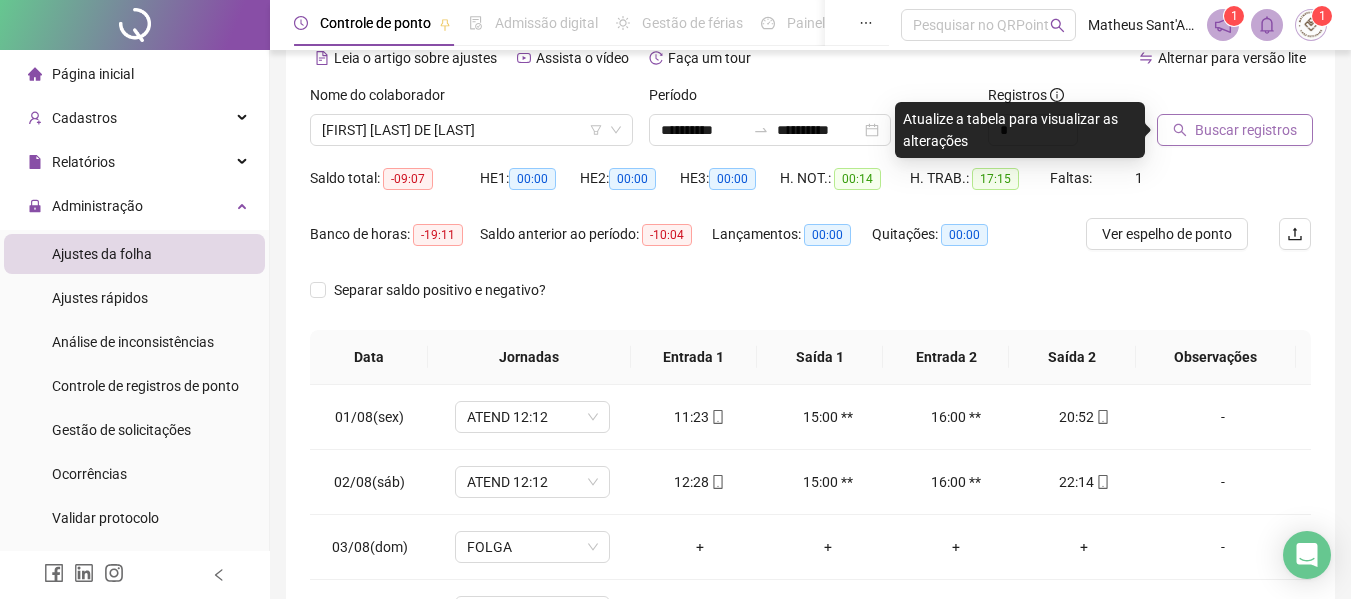 click on "Buscar registros" at bounding box center [1246, 130] 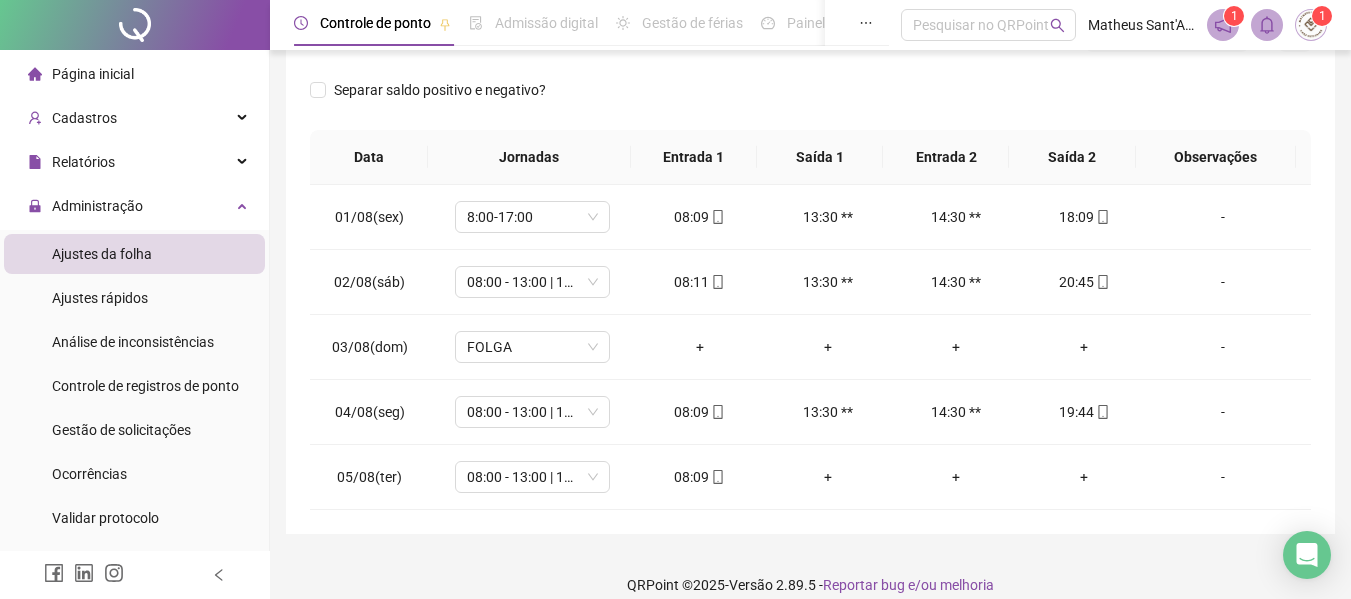 scroll, scrollTop: 321, scrollLeft: 0, axis: vertical 